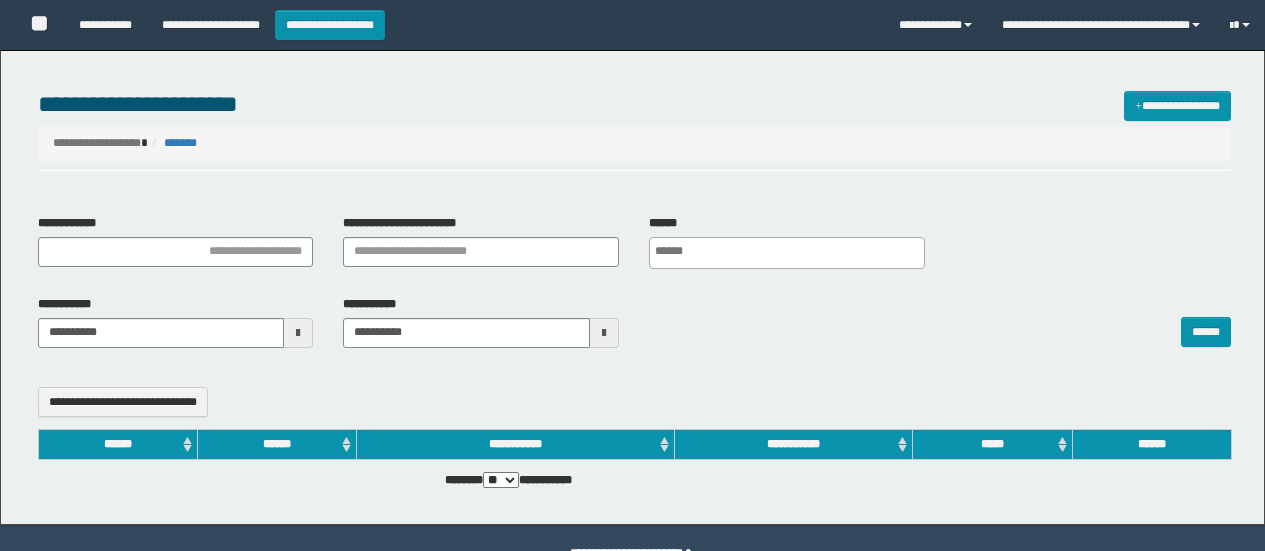 select 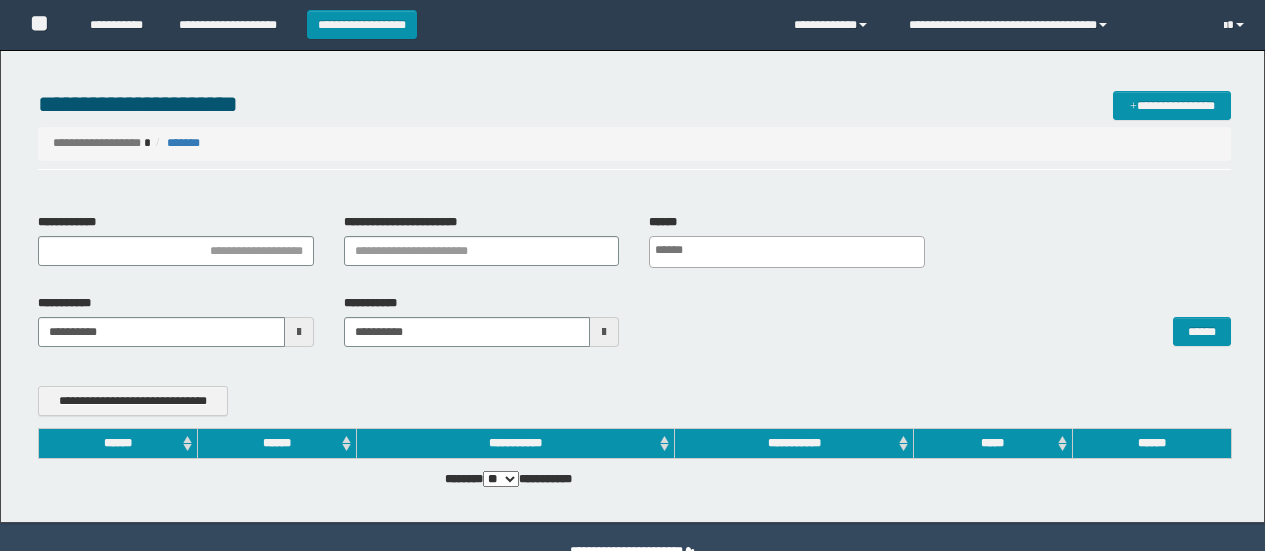 scroll, scrollTop: 0, scrollLeft: 0, axis: both 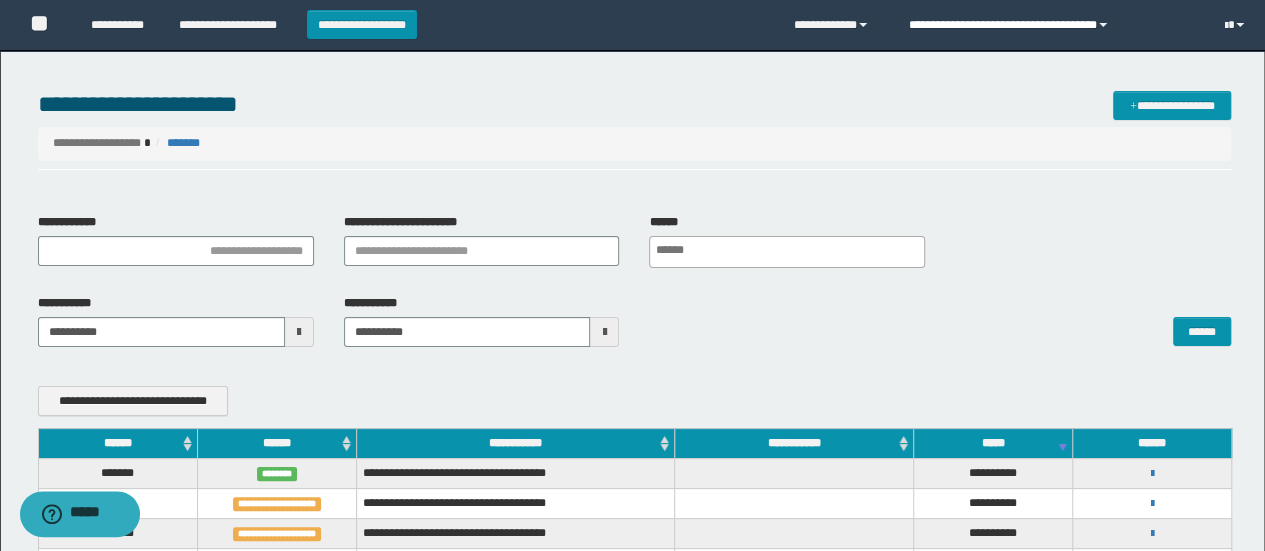 click on "**********" at bounding box center [1051, 25] 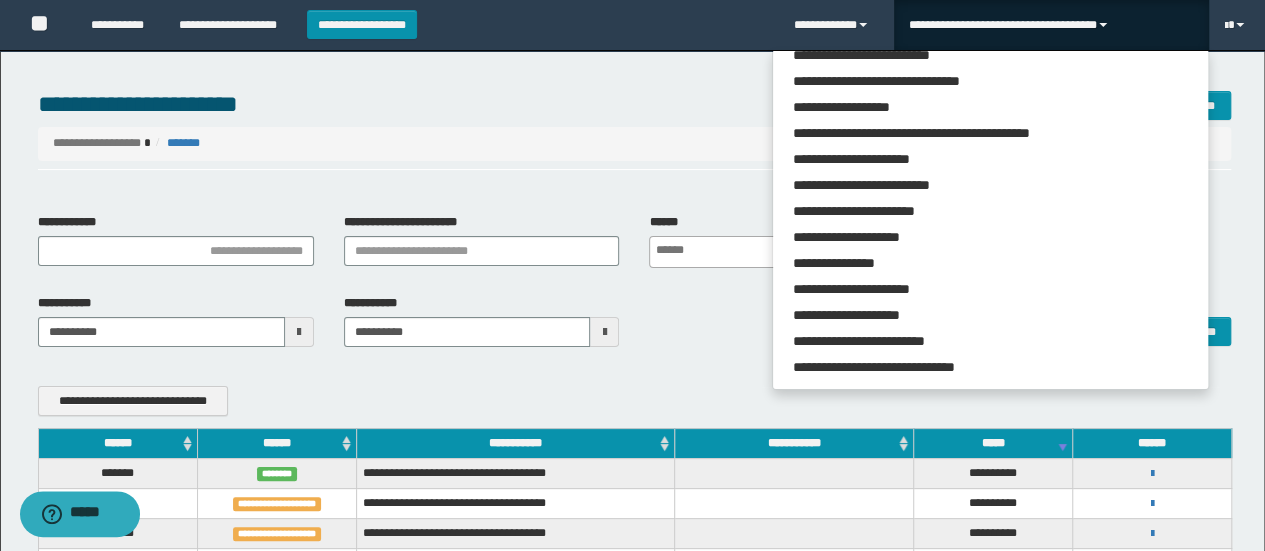 scroll, scrollTop: 113, scrollLeft: 0, axis: vertical 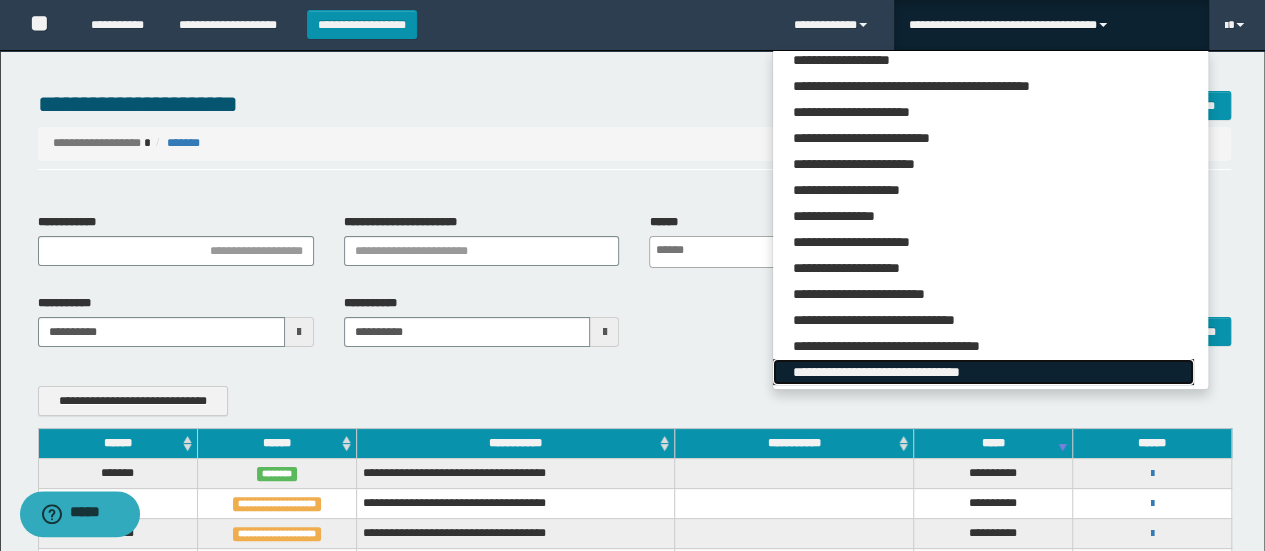 click on "**********" at bounding box center (983, 372) 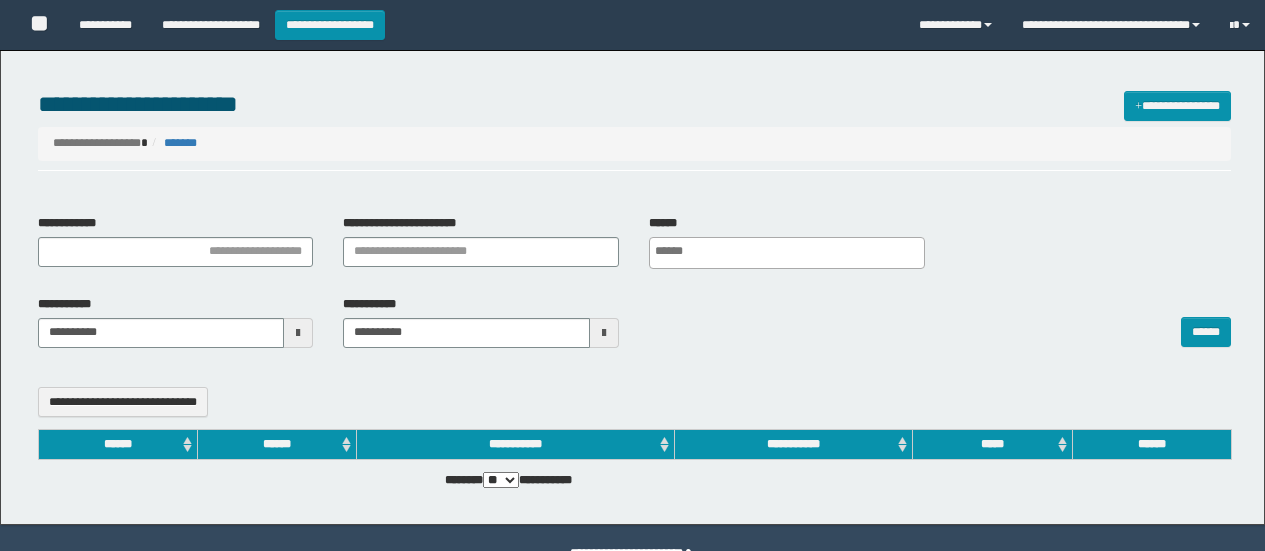 select 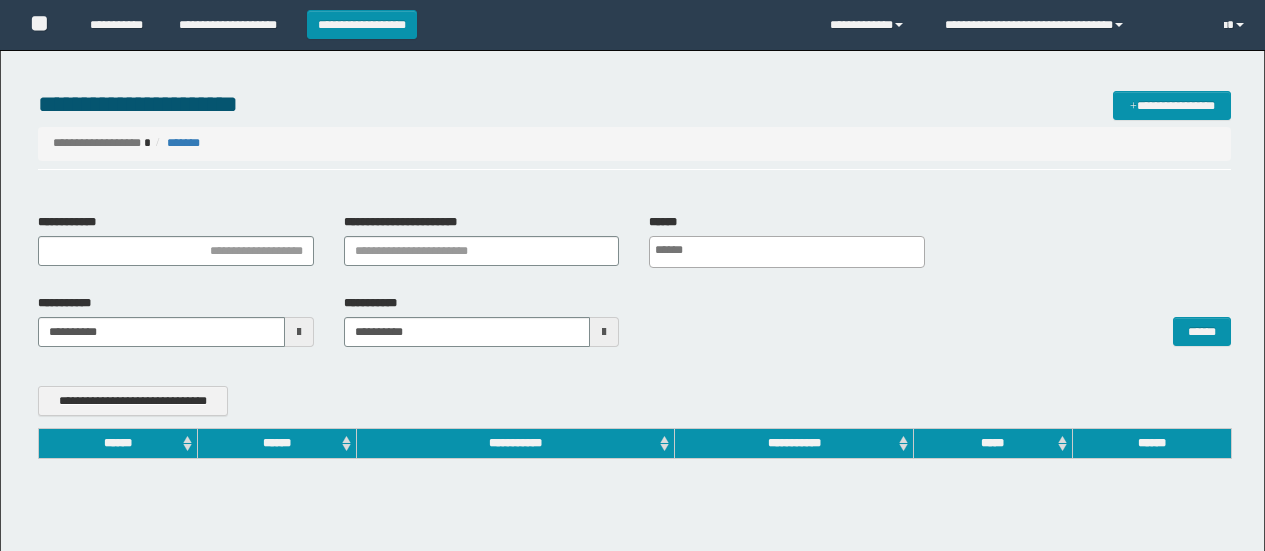 scroll, scrollTop: 0, scrollLeft: 0, axis: both 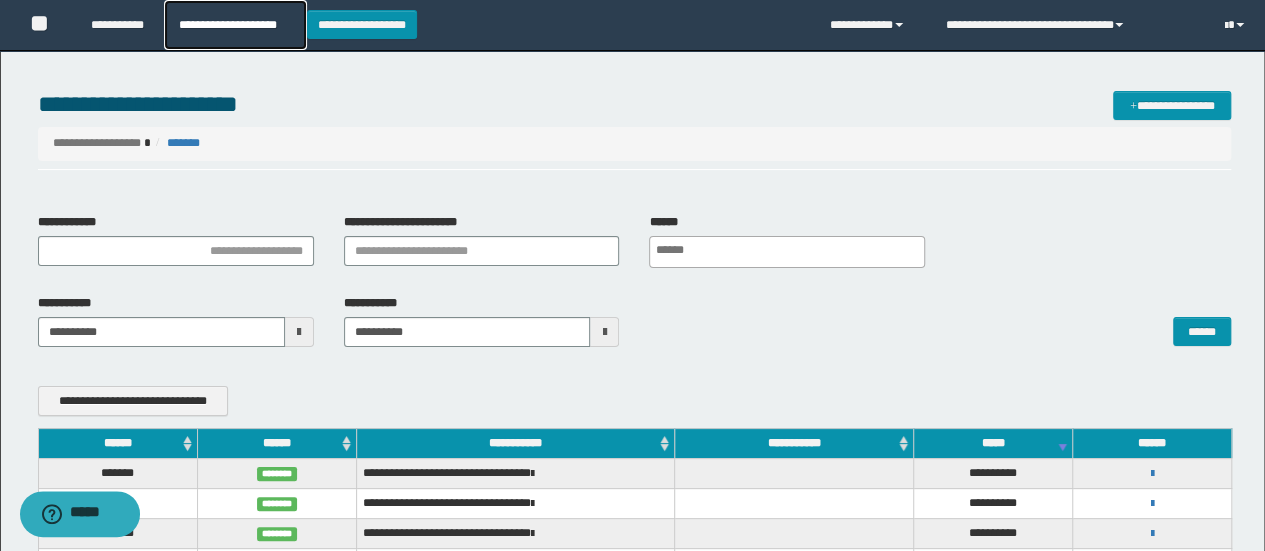 click on "**********" at bounding box center [235, 25] 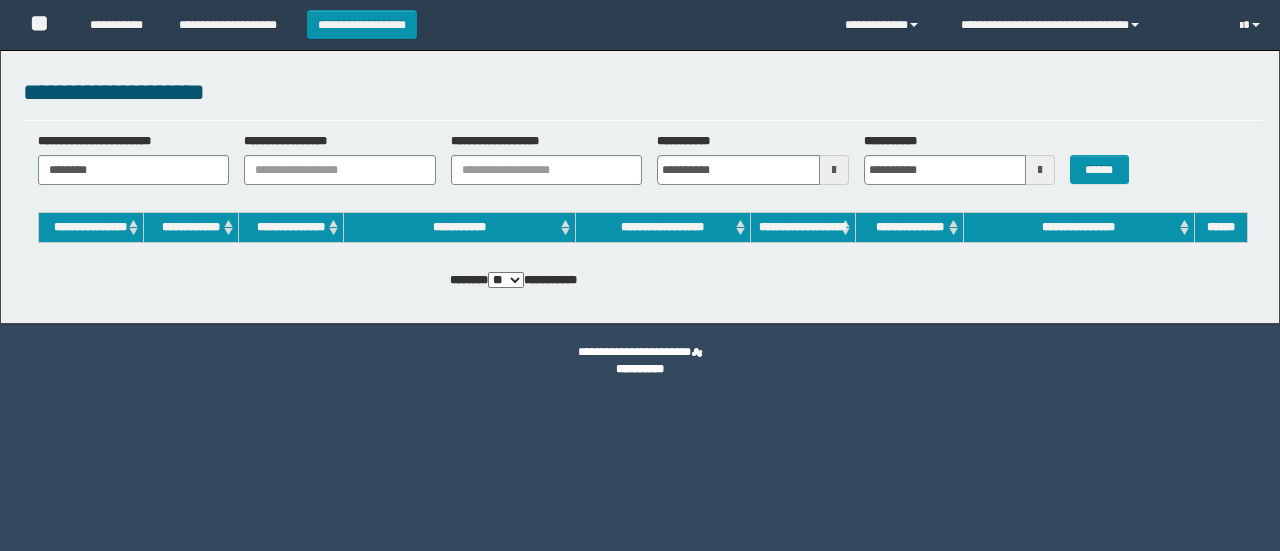 scroll, scrollTop: 0, scrollLeft: 0, axis: both 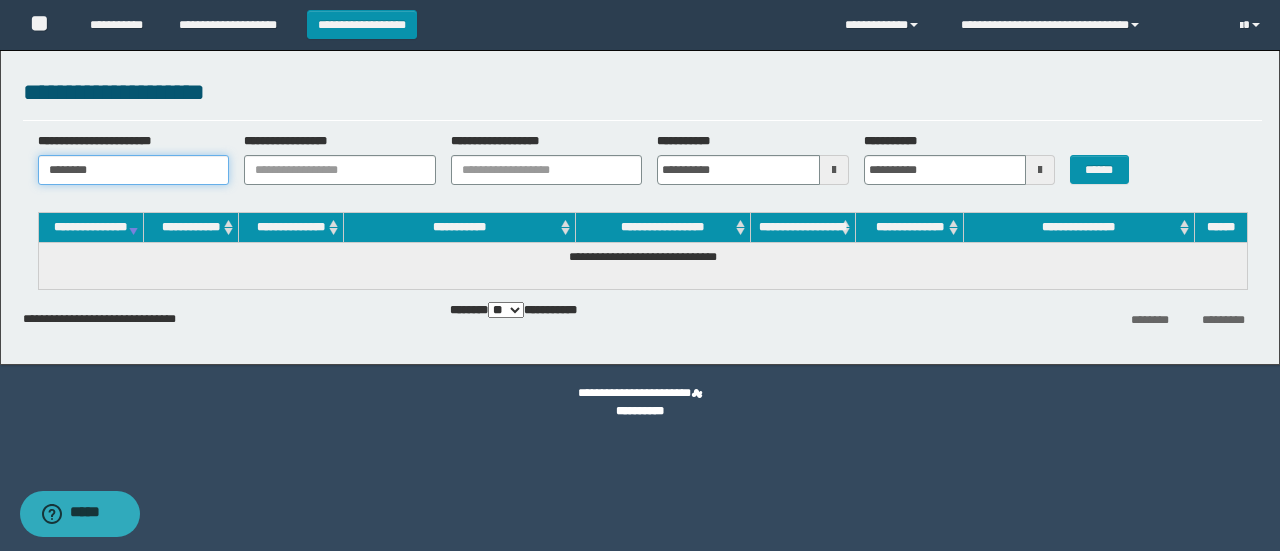 click on "********" at bounding box center (134, 170) 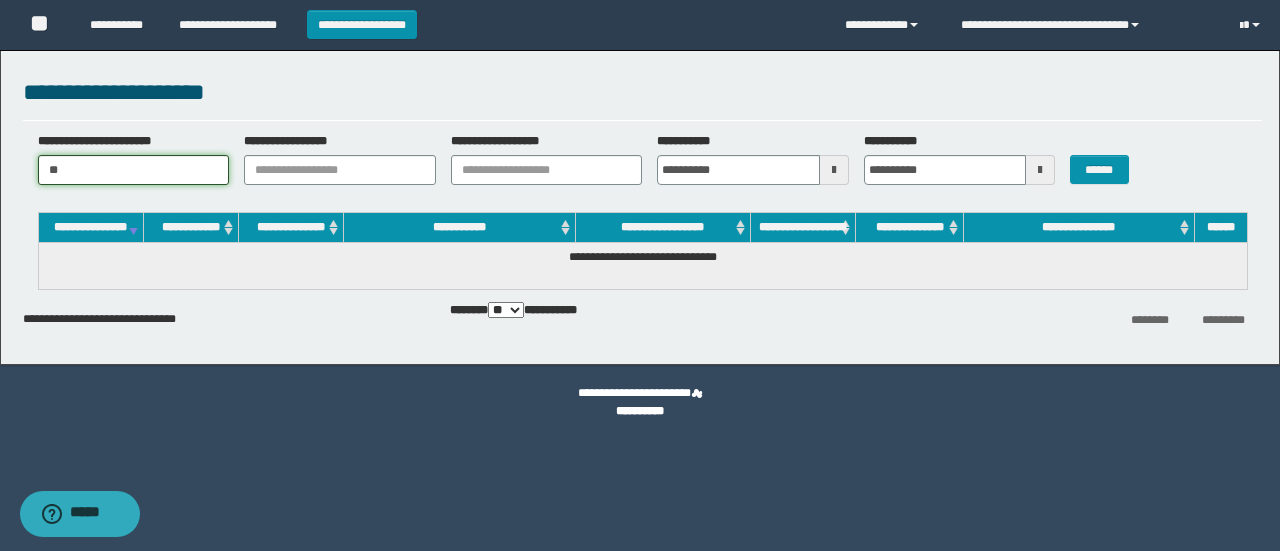 type on "*" 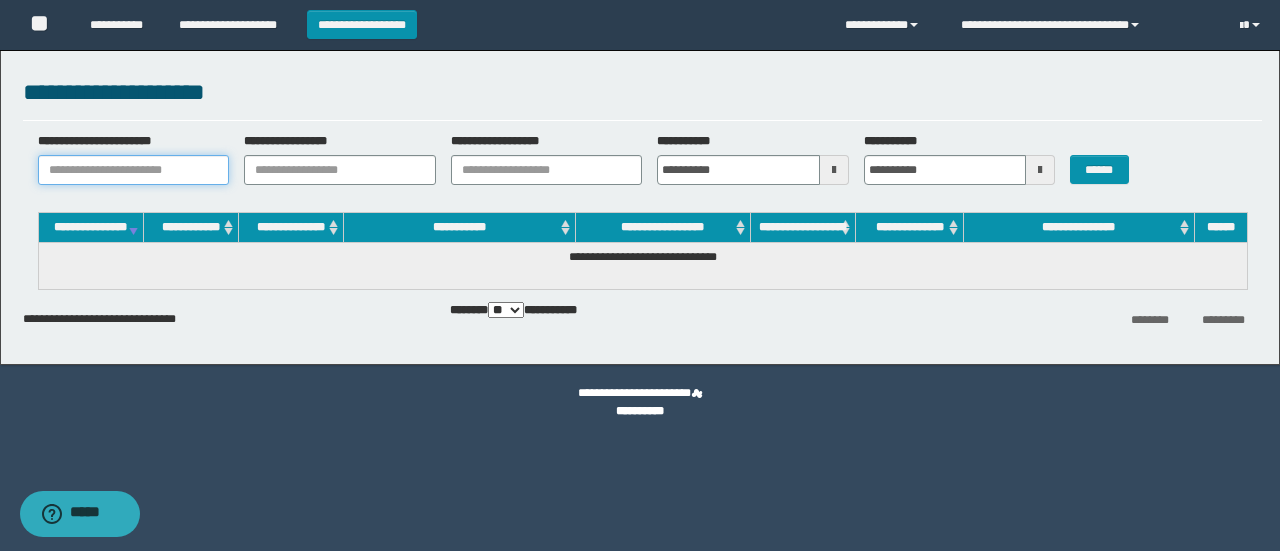 paste on "**********" 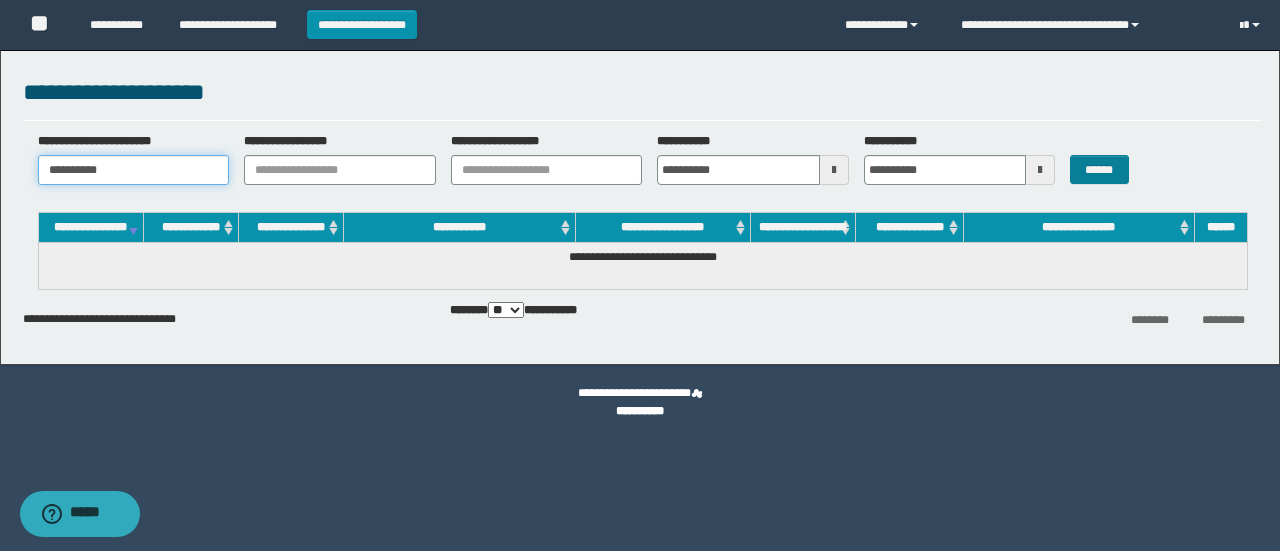 type on "**********" 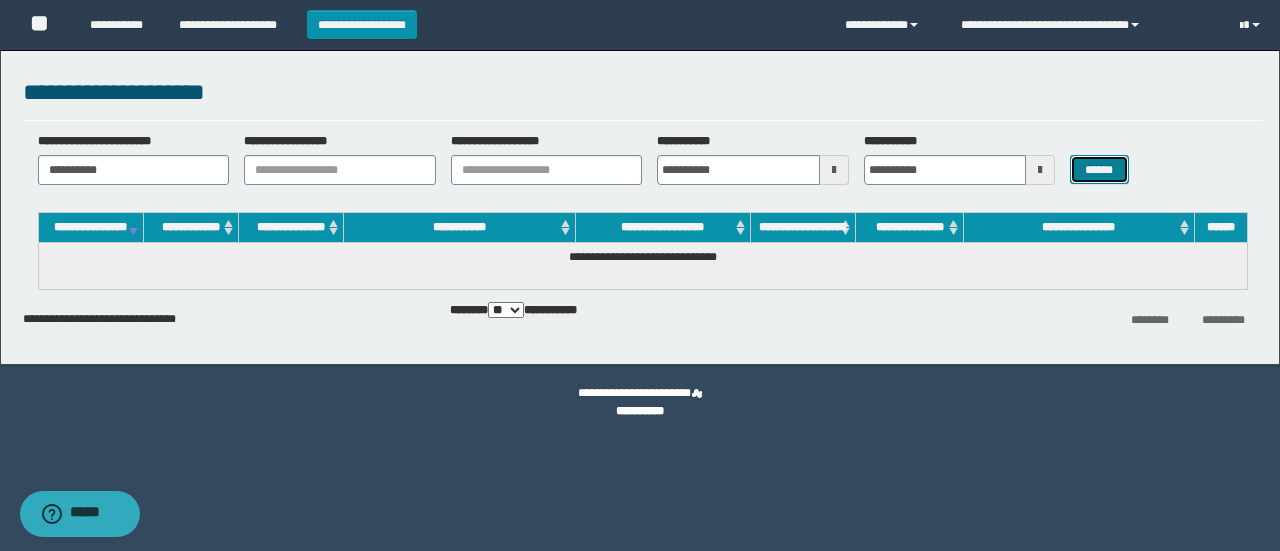 click on "******" at bounding box center [1099, 169] 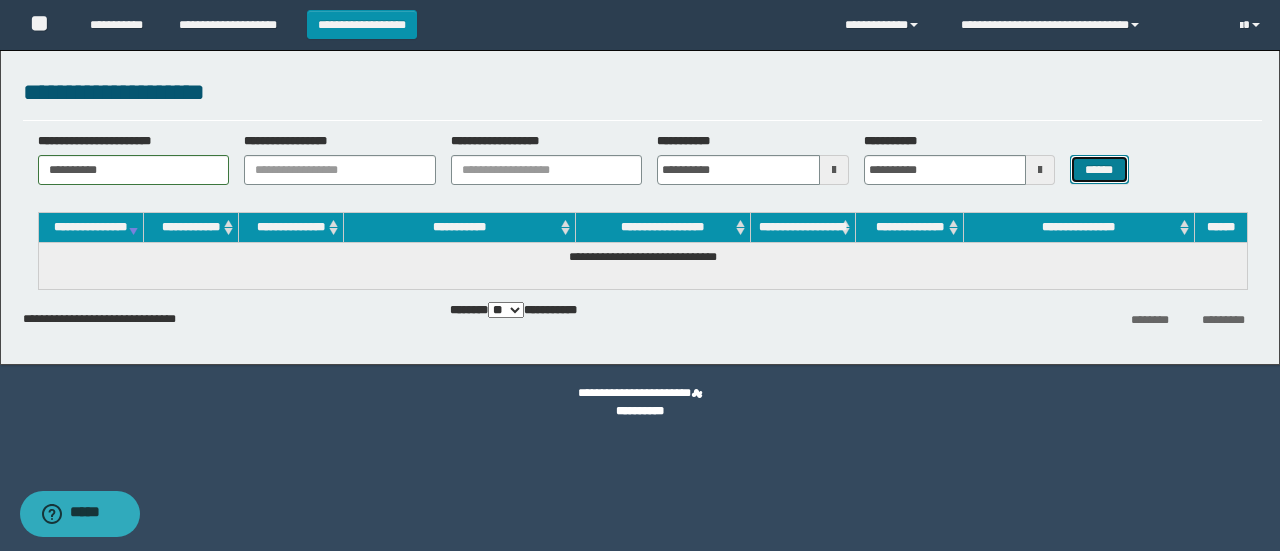click on "******" at bounding box center (1099, 169) 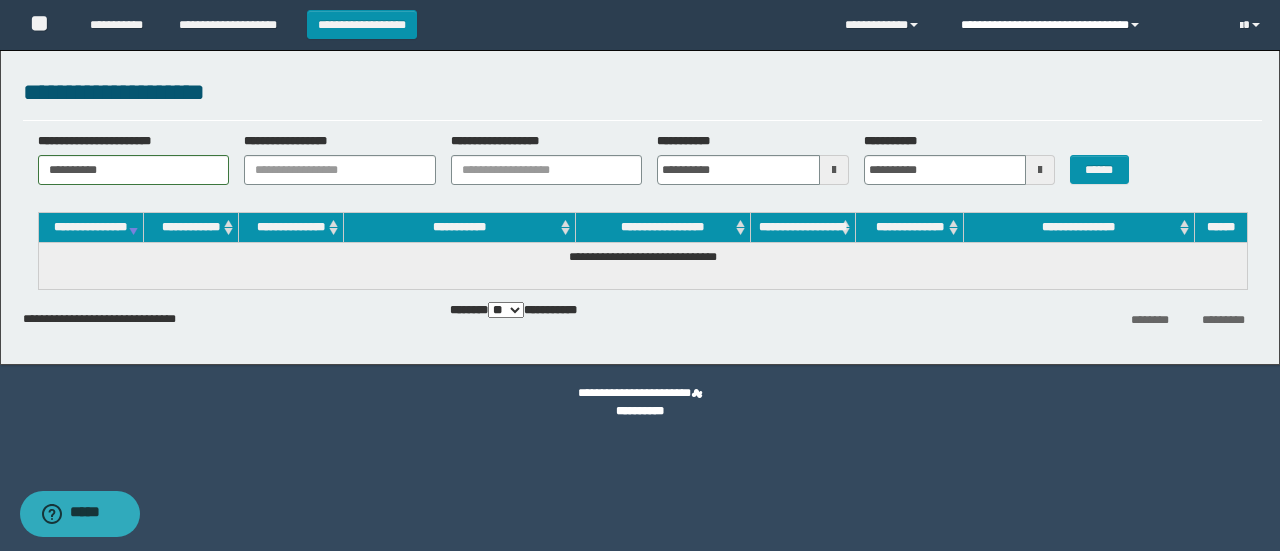 click at bounding box center (1135, 25) 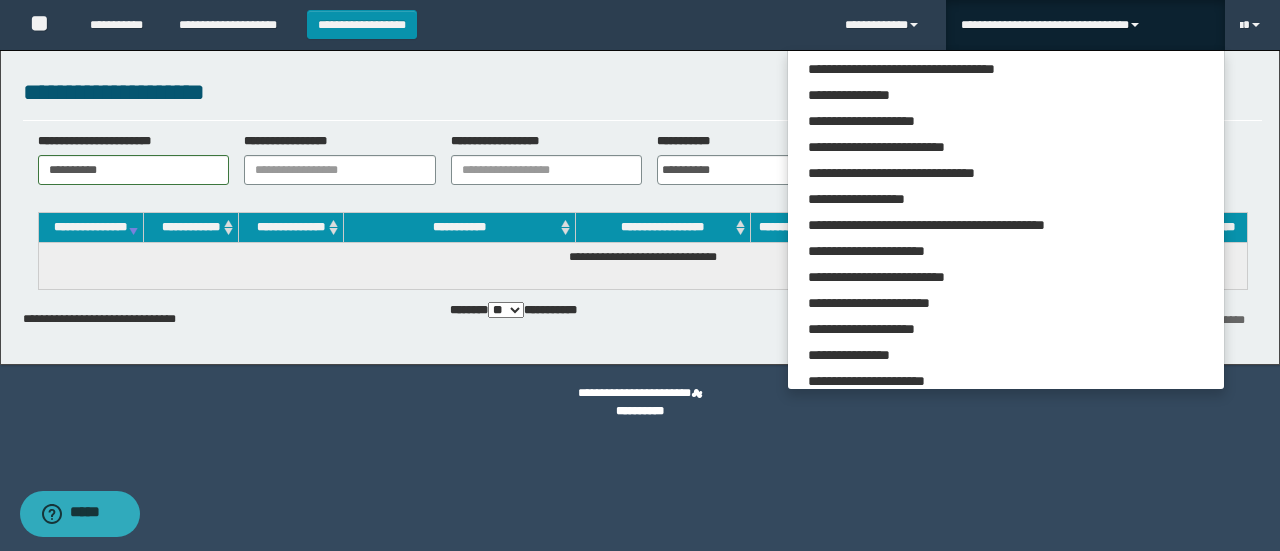 scroll, scrollTop: 113, scrollLeft: 0, axis: vertical 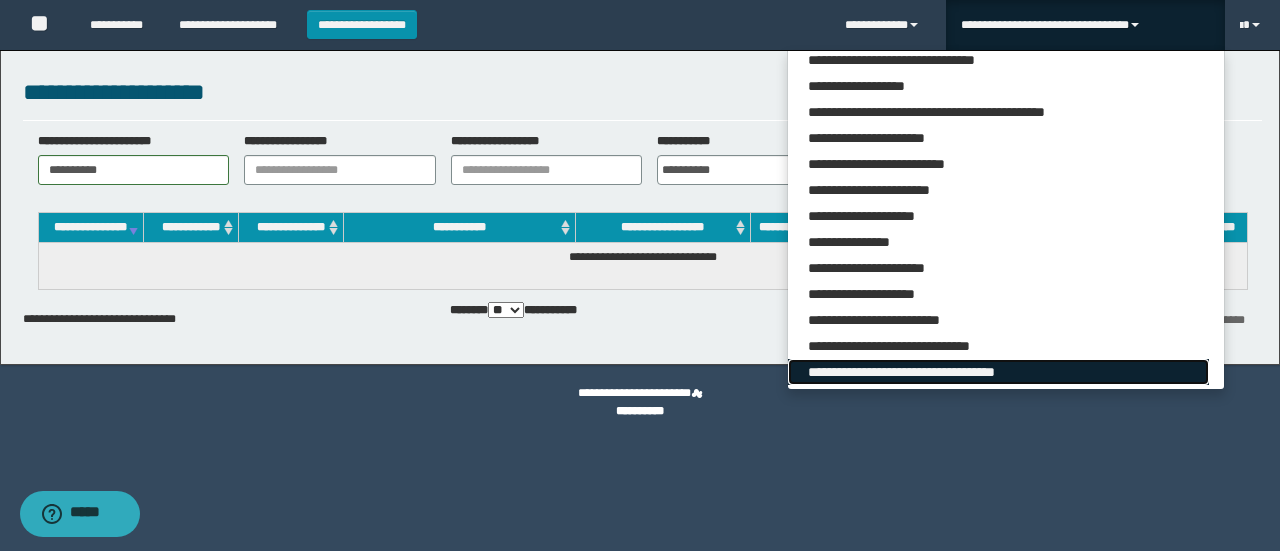 click on "**********" at bounding box center [998, 372] 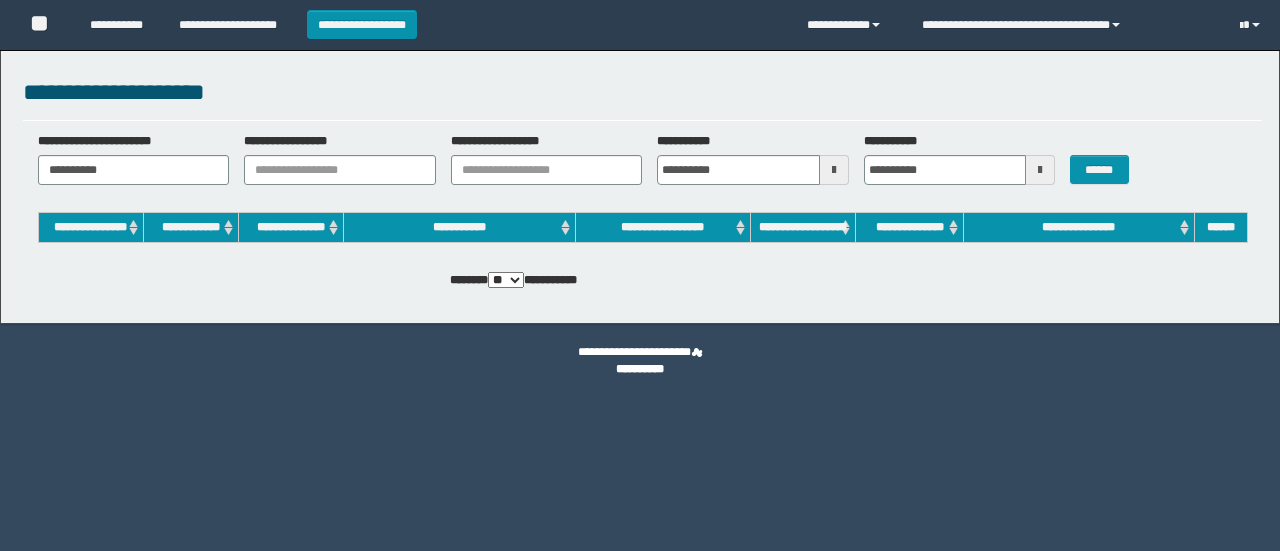 scroll, scrollTop: 0, scrollLeft: 0, axis: both 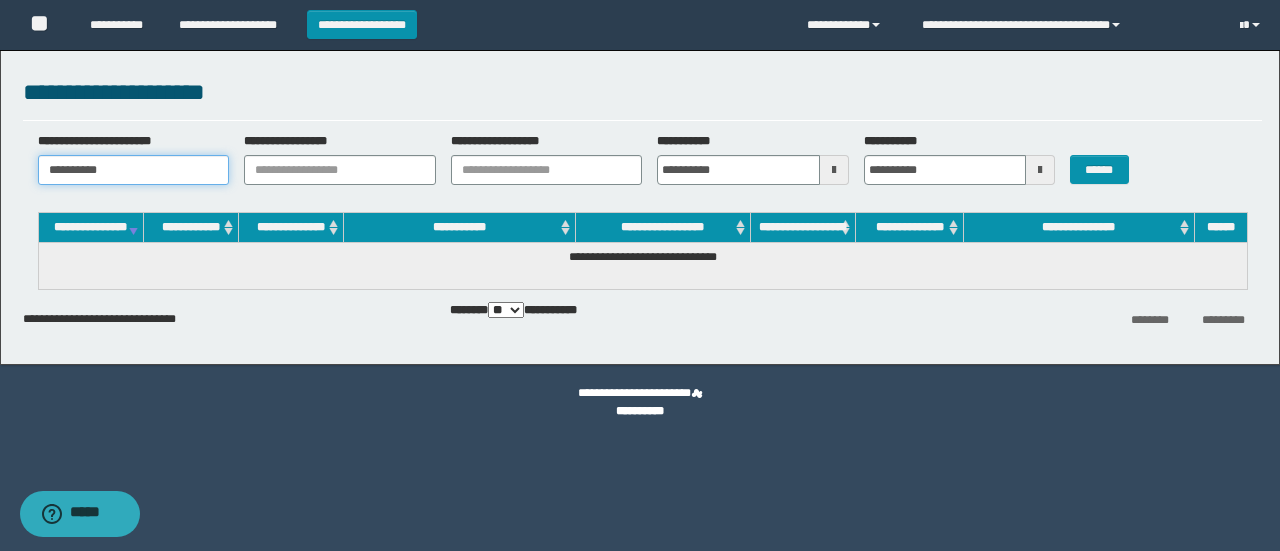 click on "**********" at bounding box center [134, 170] 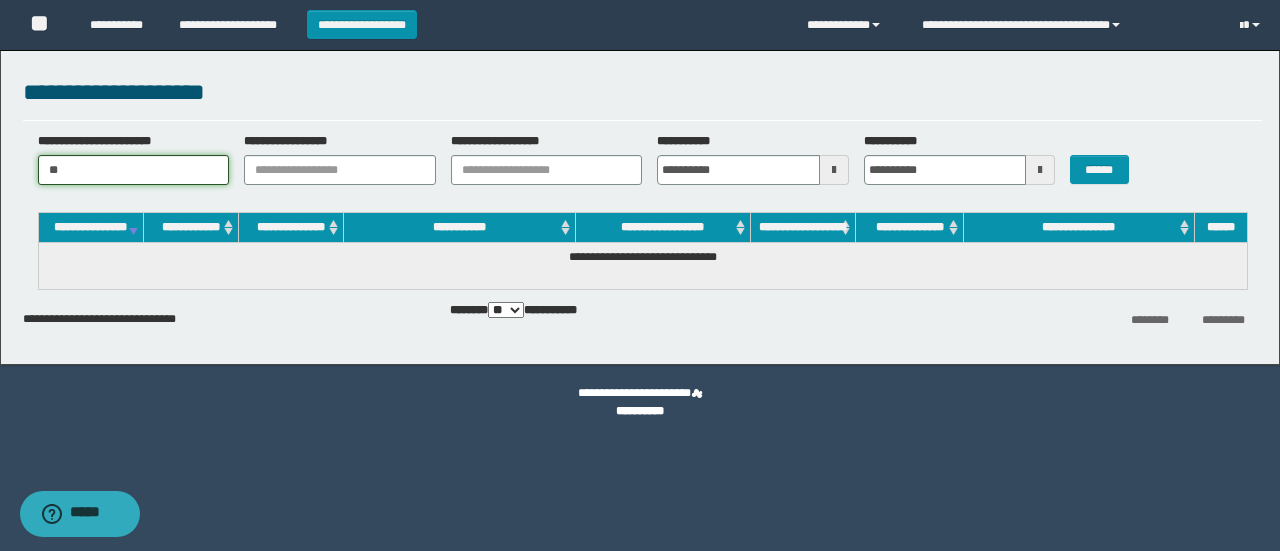 type on "*" 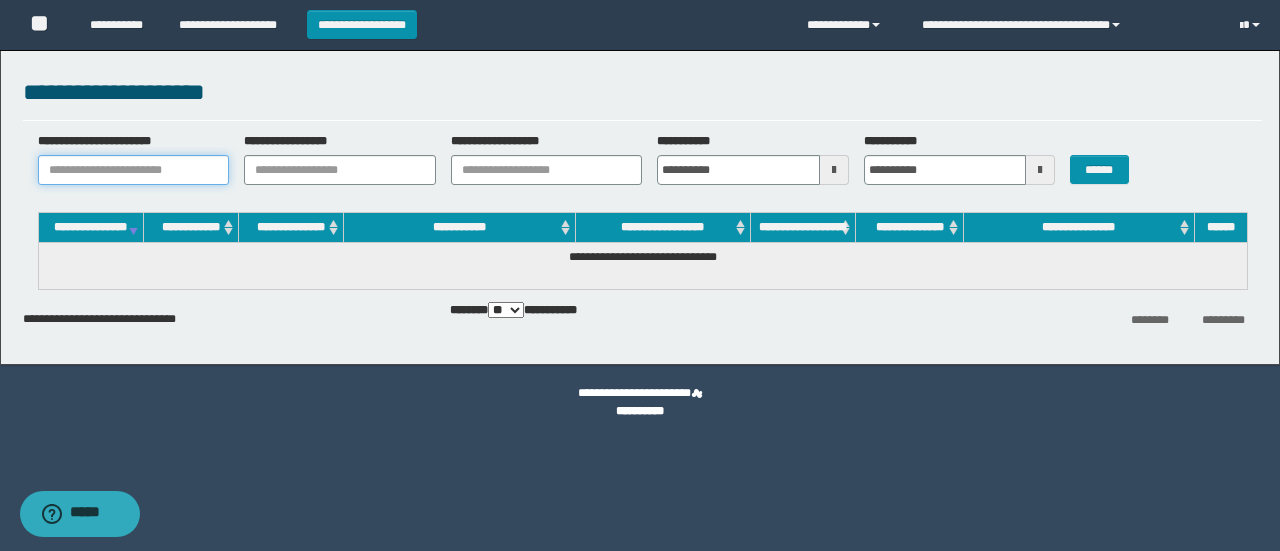 paste on "**********" 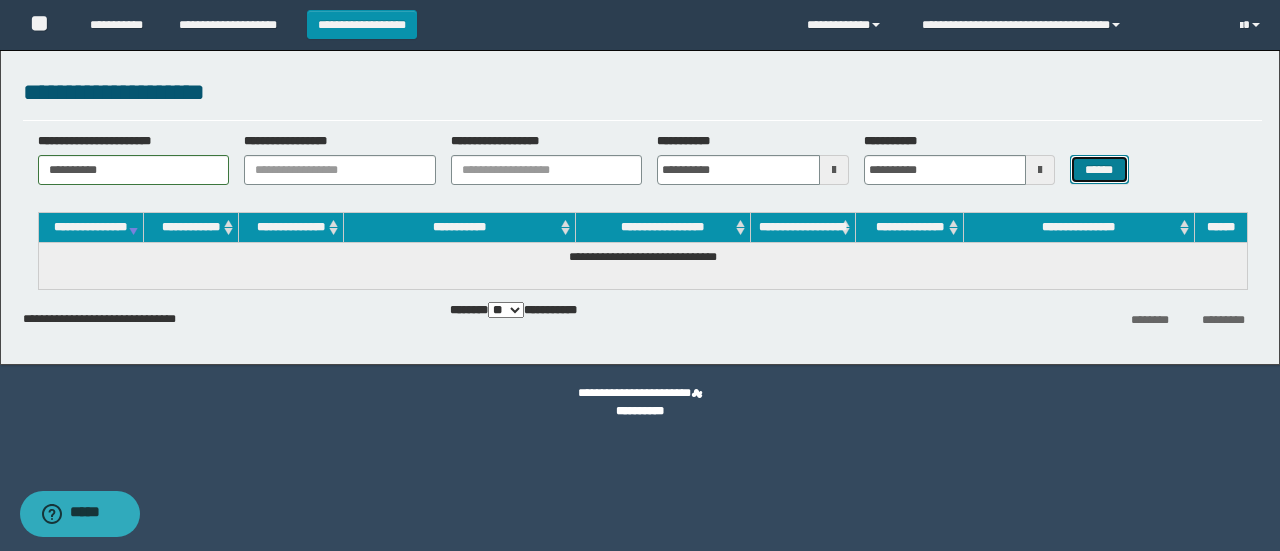 click on "******" at bounding box center [1099, 169] 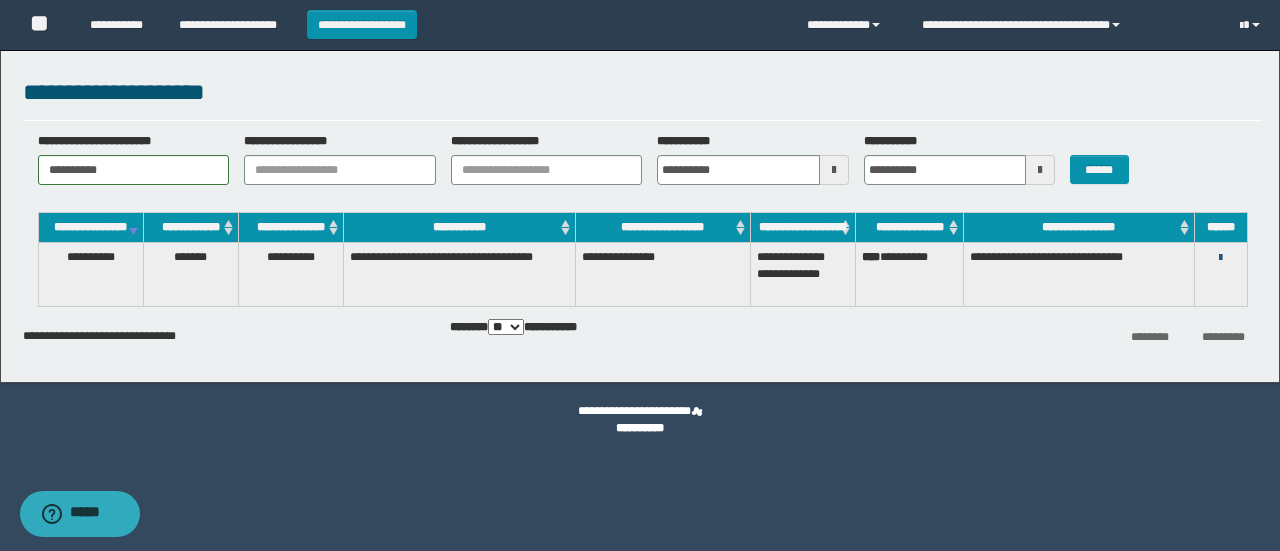 click at bounding box center (1220, 258) 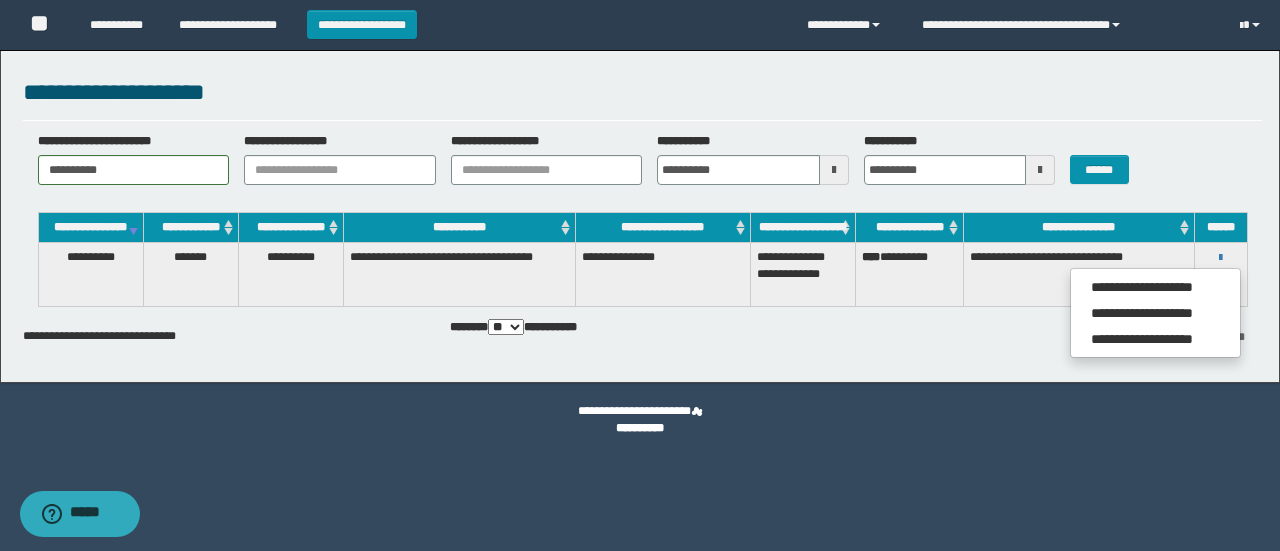 click on "**********" at bounding box center [642, 100] 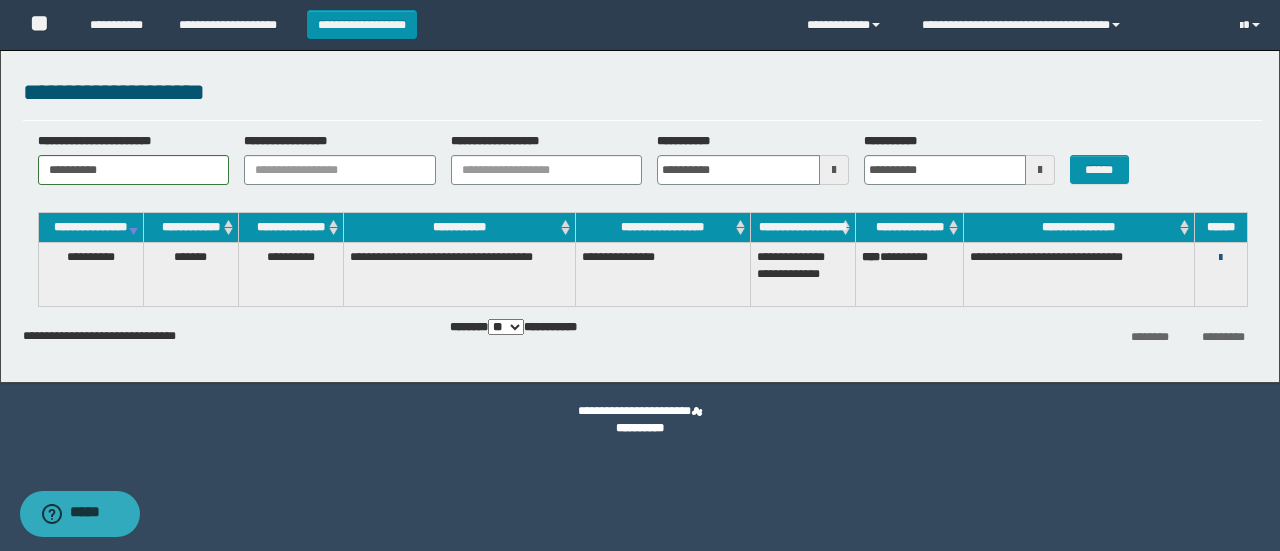 click at bounding box center [1220, 258] 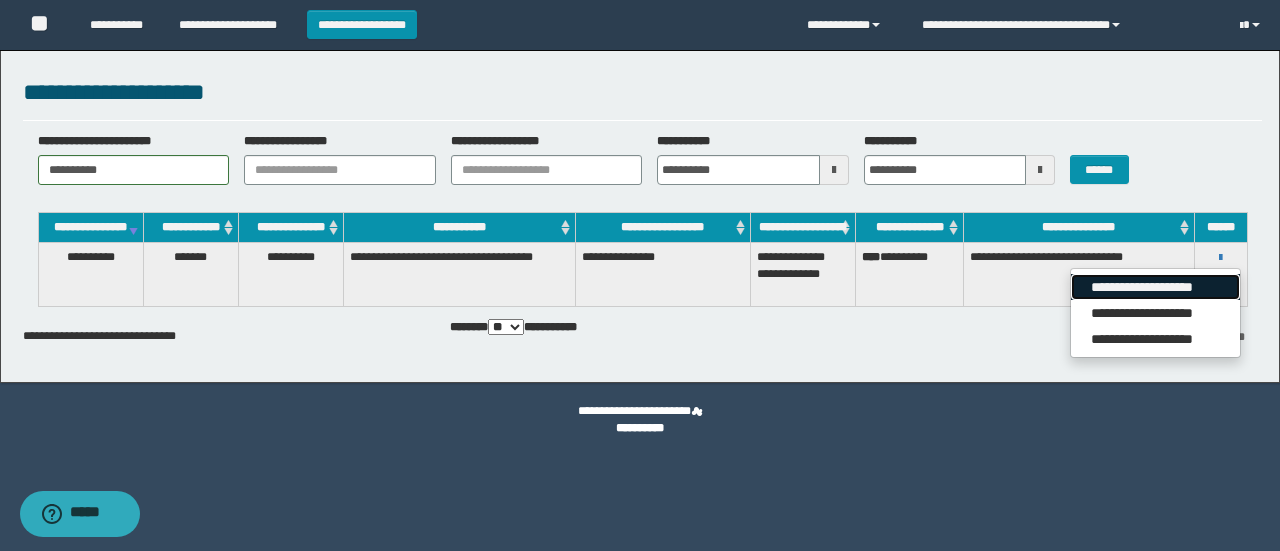 click on "**********" at bounding box center (1155, 287) 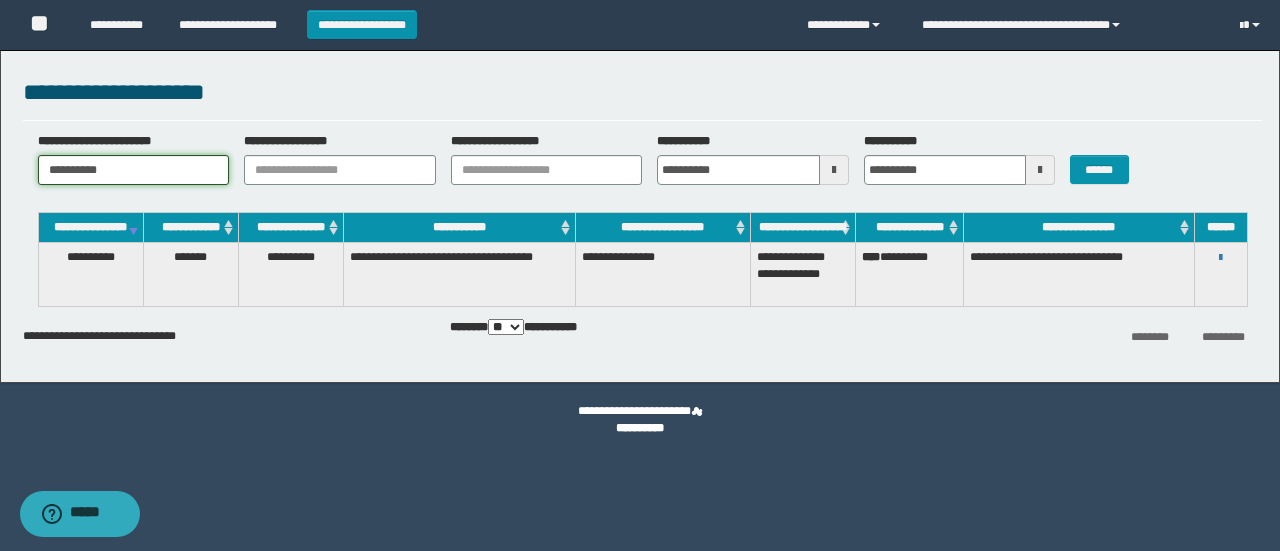 click on "**********" at bounding box center (134, 170) 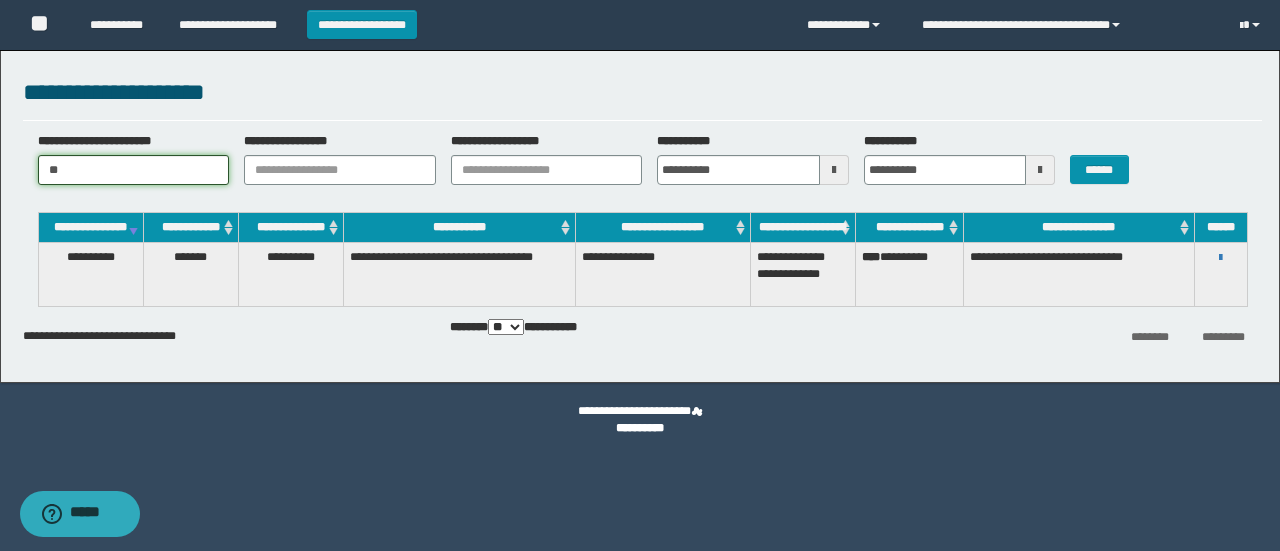 type on "*" 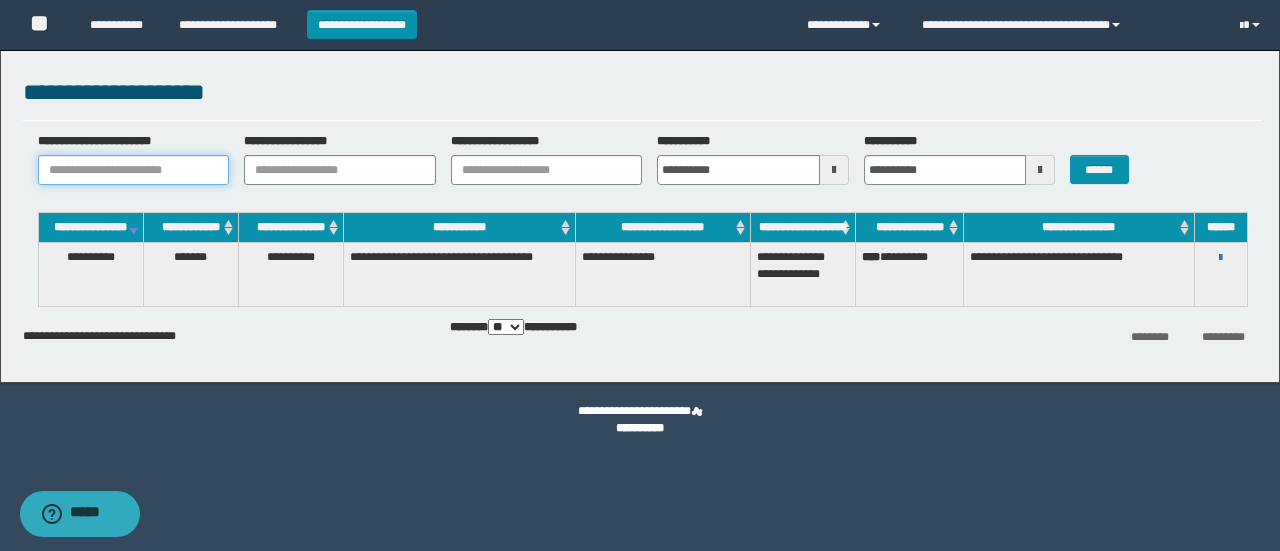 paste on "**********" 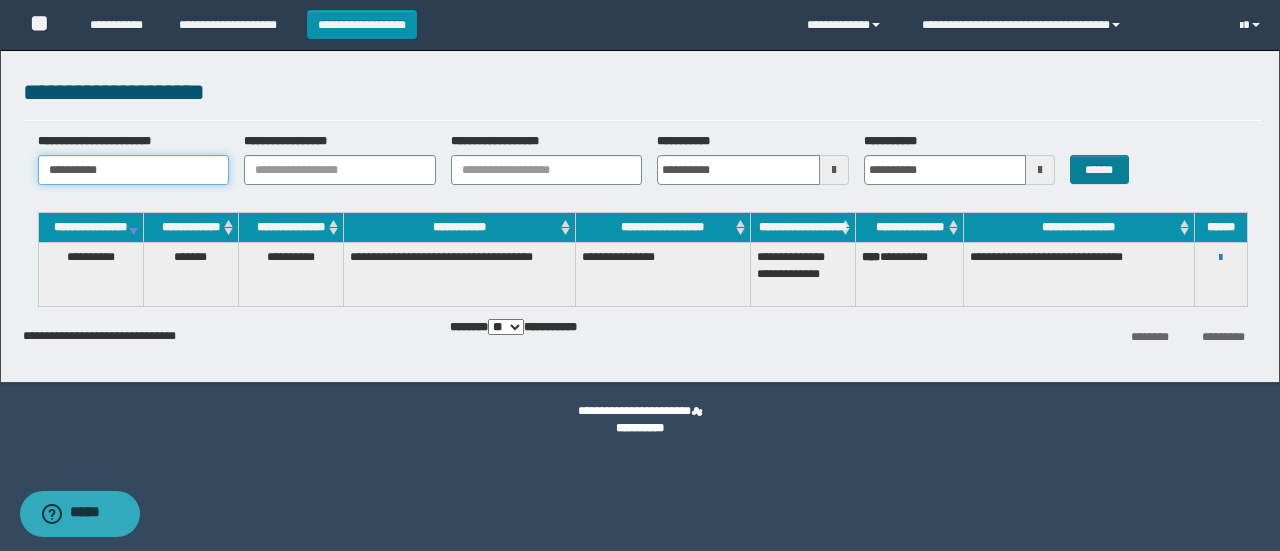 type on "**********" 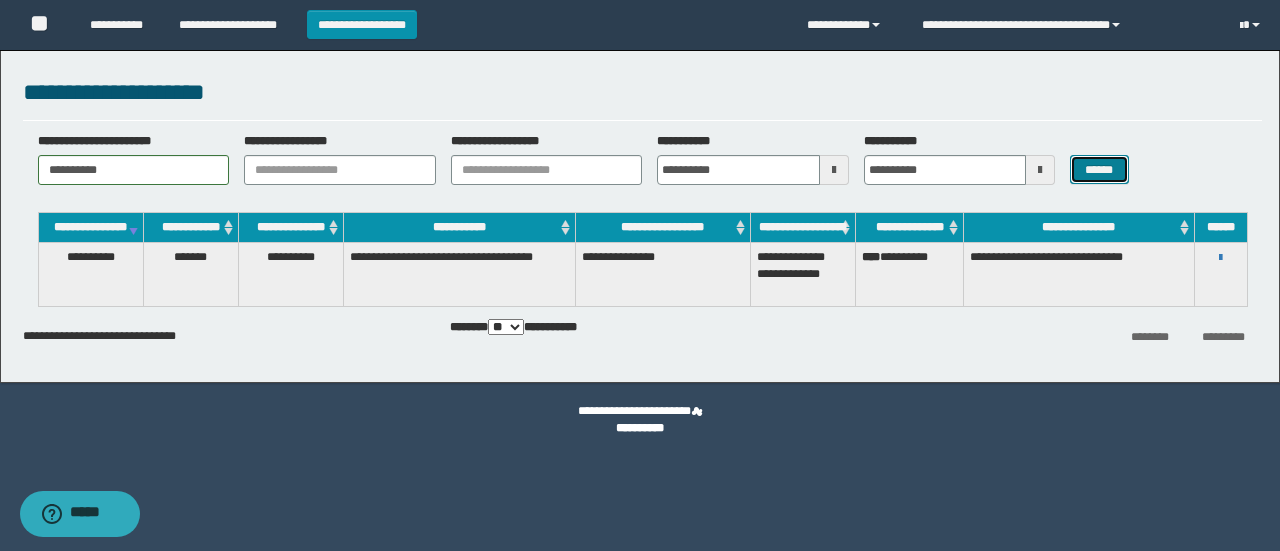 click on "******" at bounding box center [1099, 169] 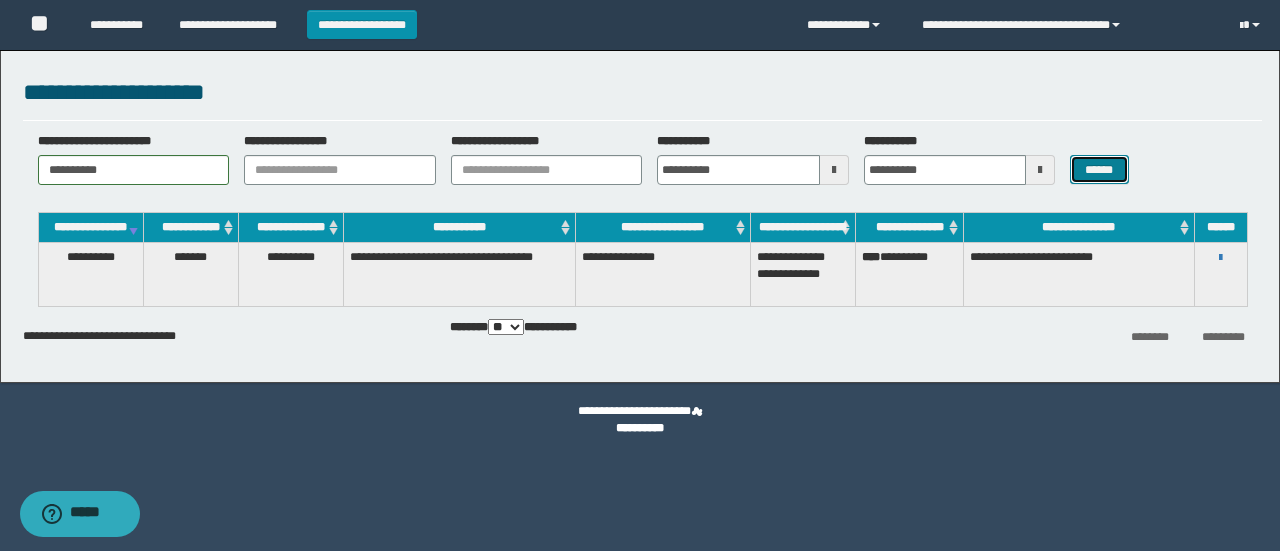 click on "******" at bounding box center [1099, 169] 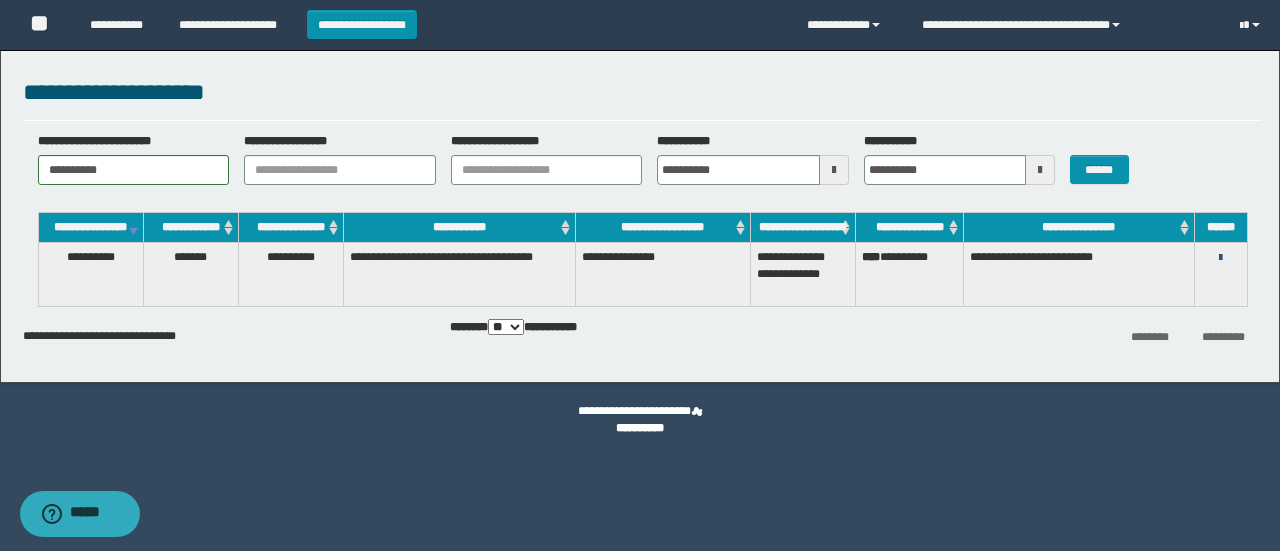 click at bounding box center [1220, 258] 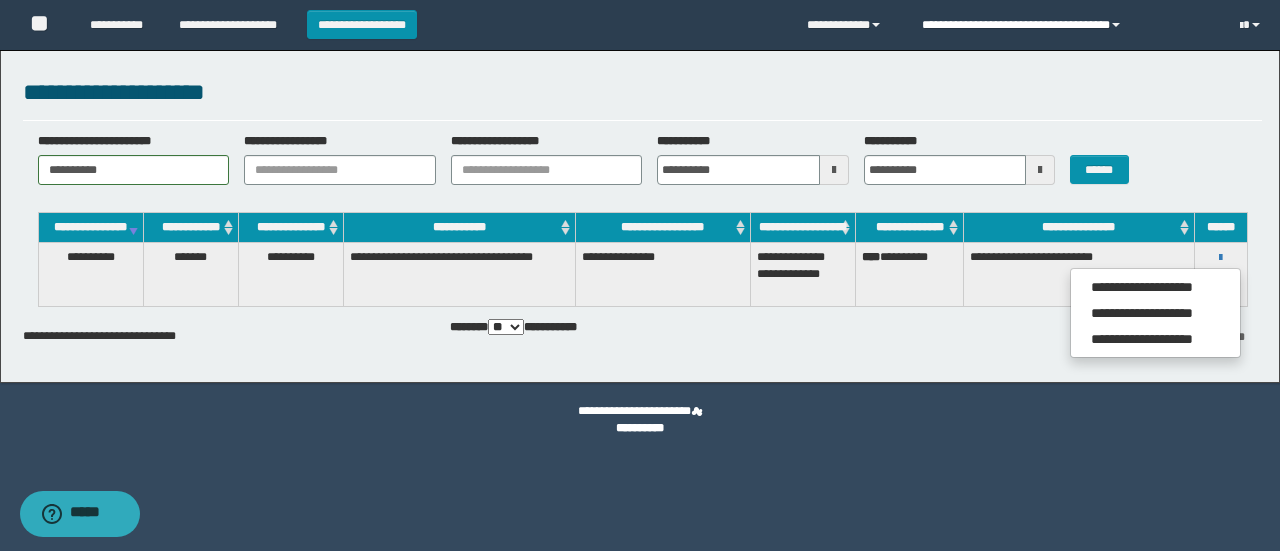 click on "**********" at bounding box center (1065, 25) 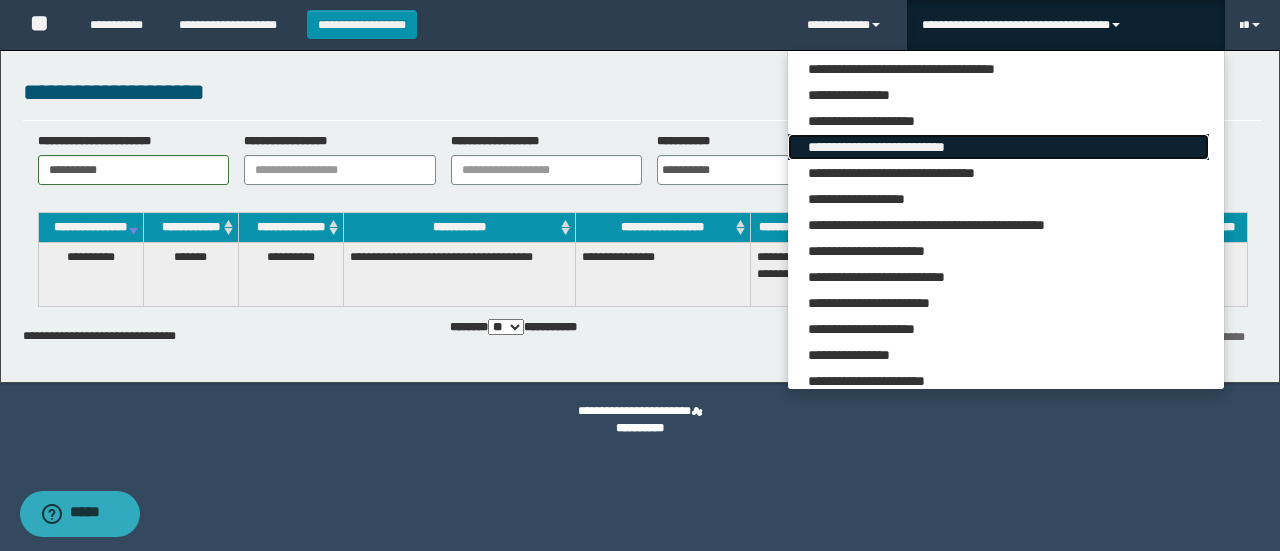 click on "**********" at bounding box center (998, 147) 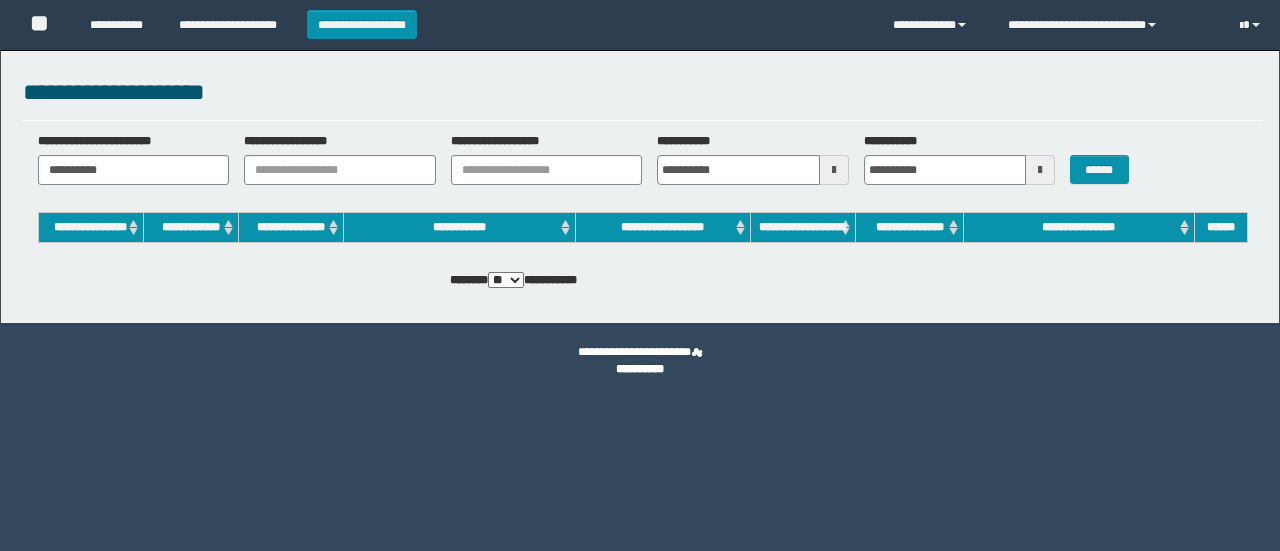 scroll, scrollTop: 0, scrollLeft: 0, axis: both 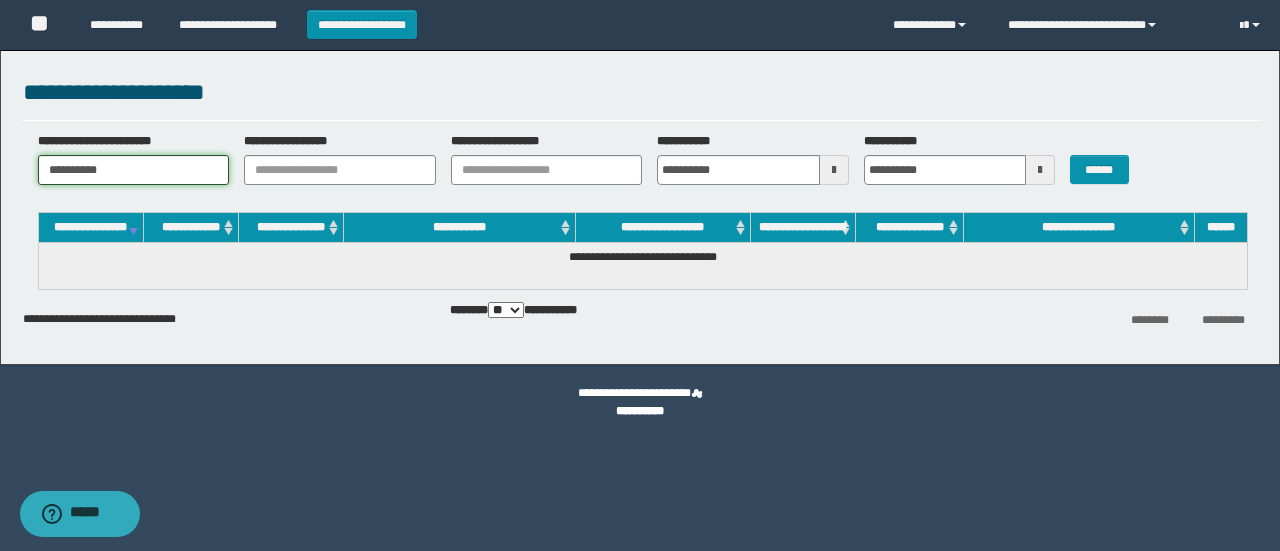 click on "**********" at bounding box center (134, 170) 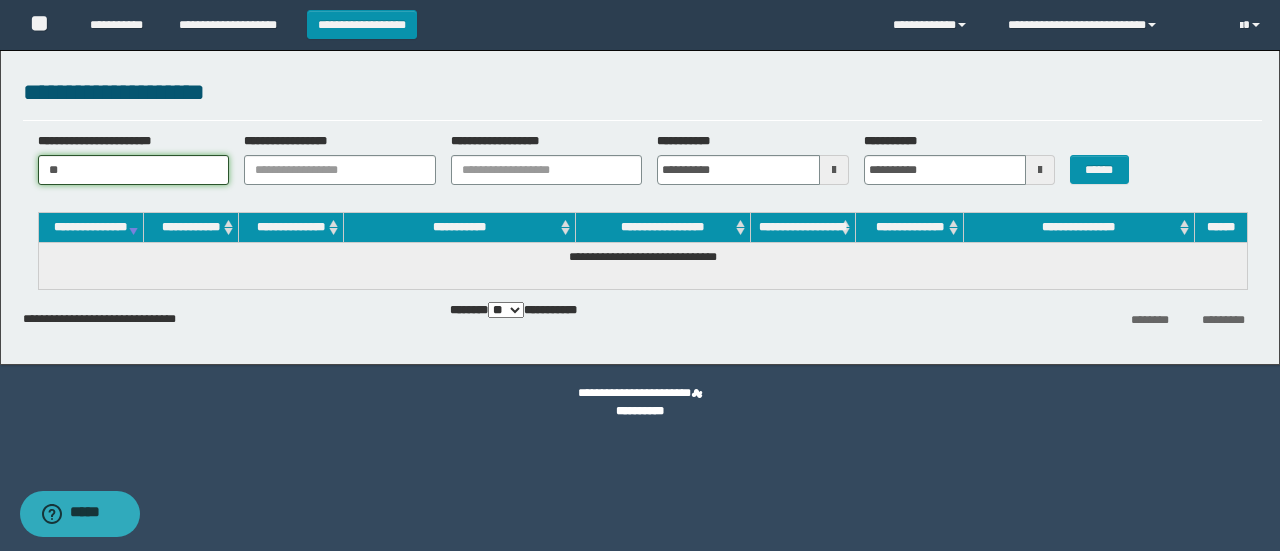 type on "*" 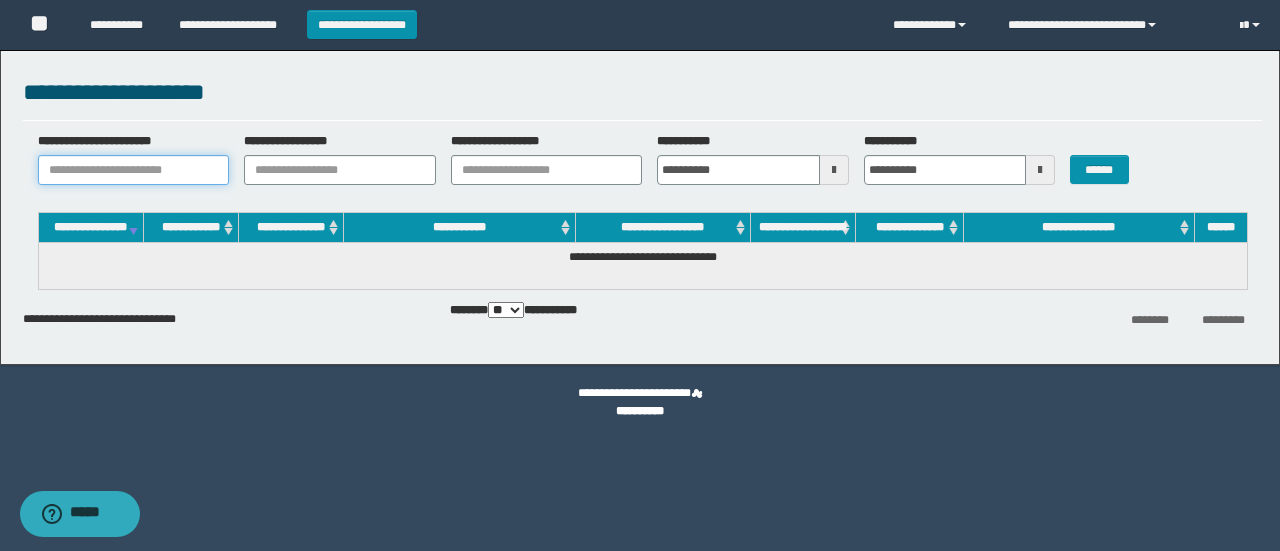 paste on "********" 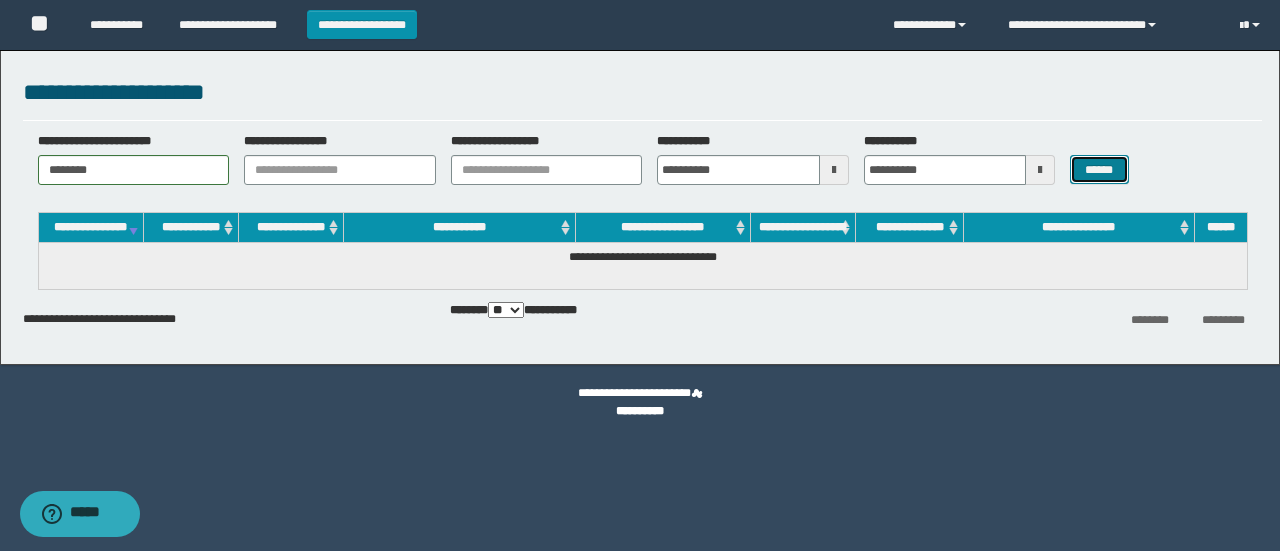 click on "******" at bounding box center (1099, 169) 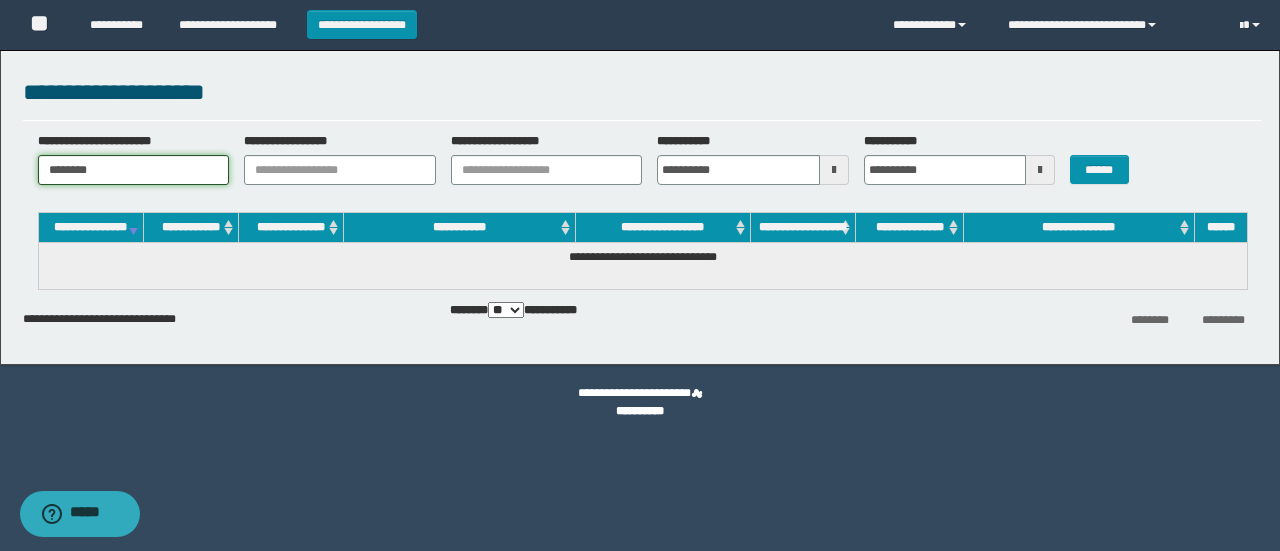 click on "********" at bounding box center [134, 170] 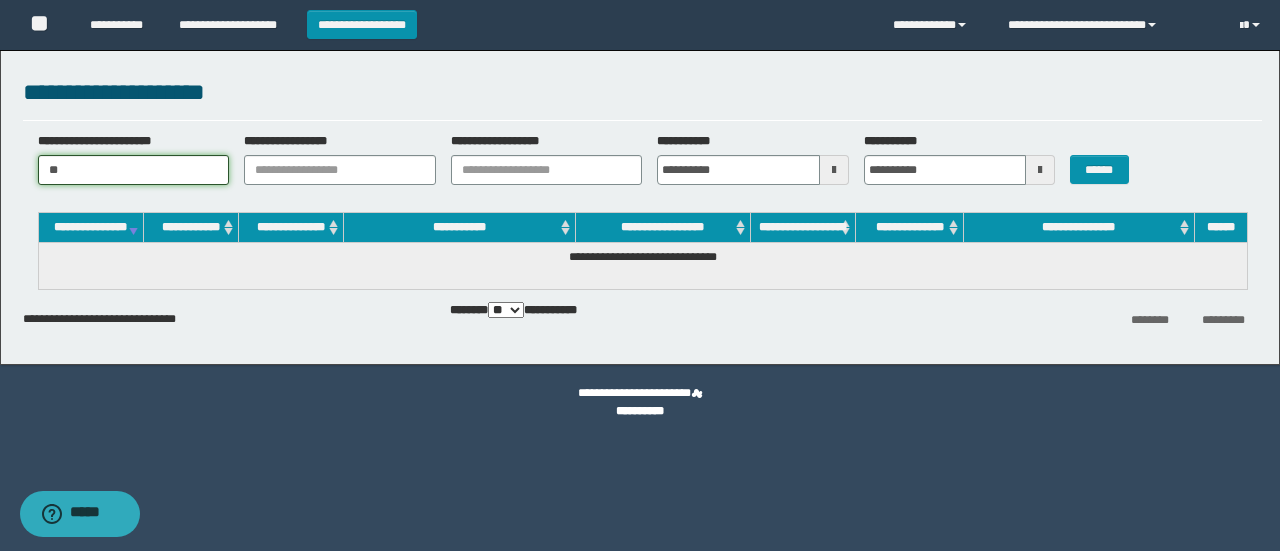 type on "*" 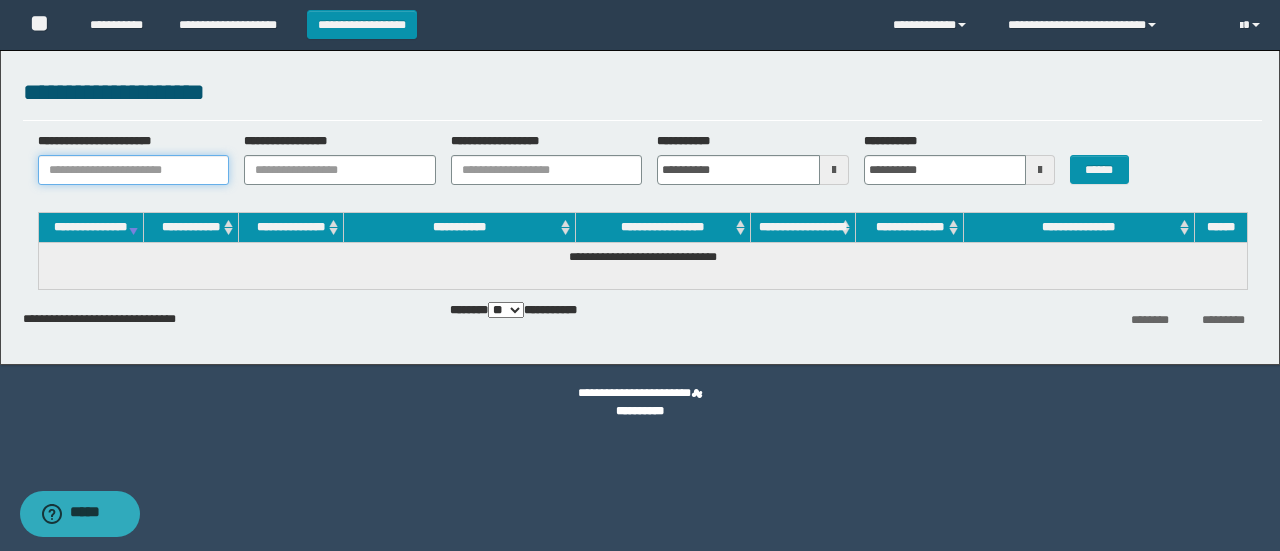 paste on "**********" 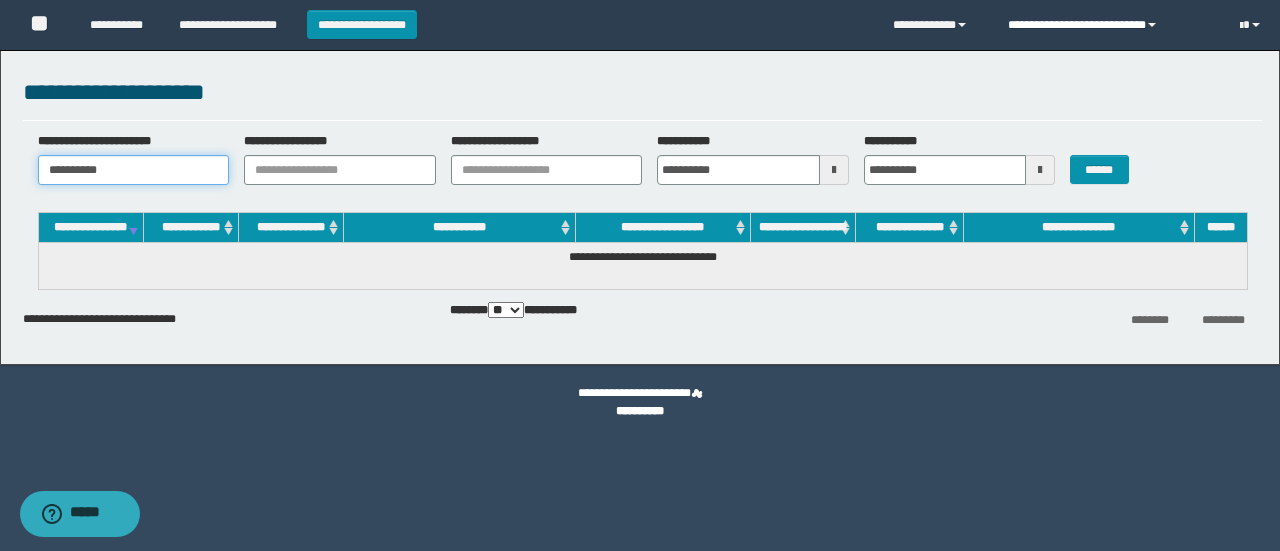 type on "**********" 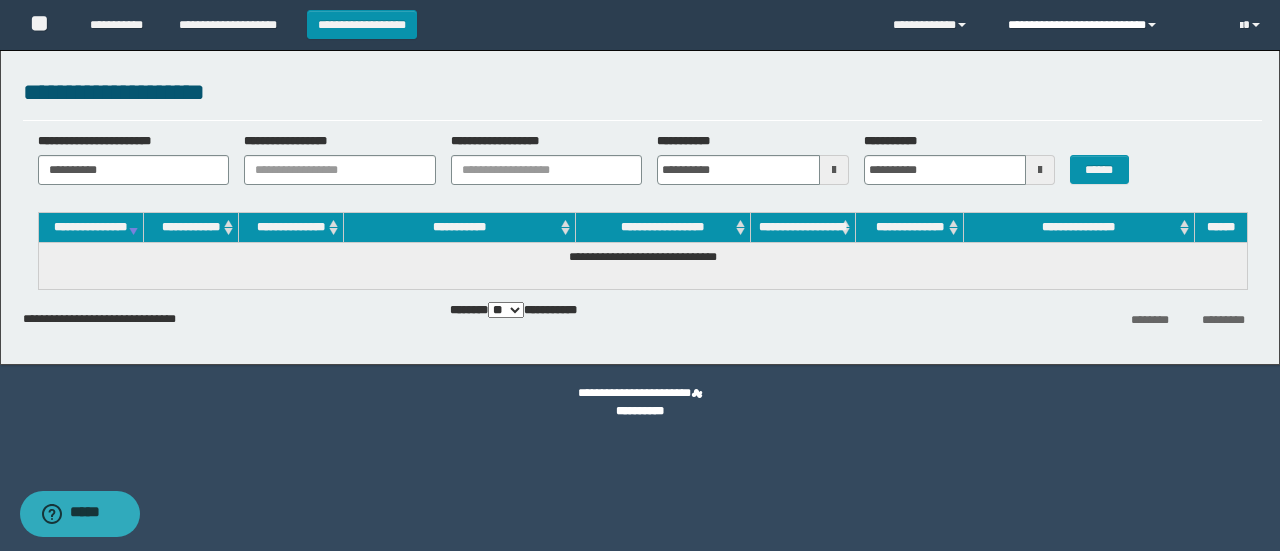 click on "**********" at bounding box center [1108, 25] 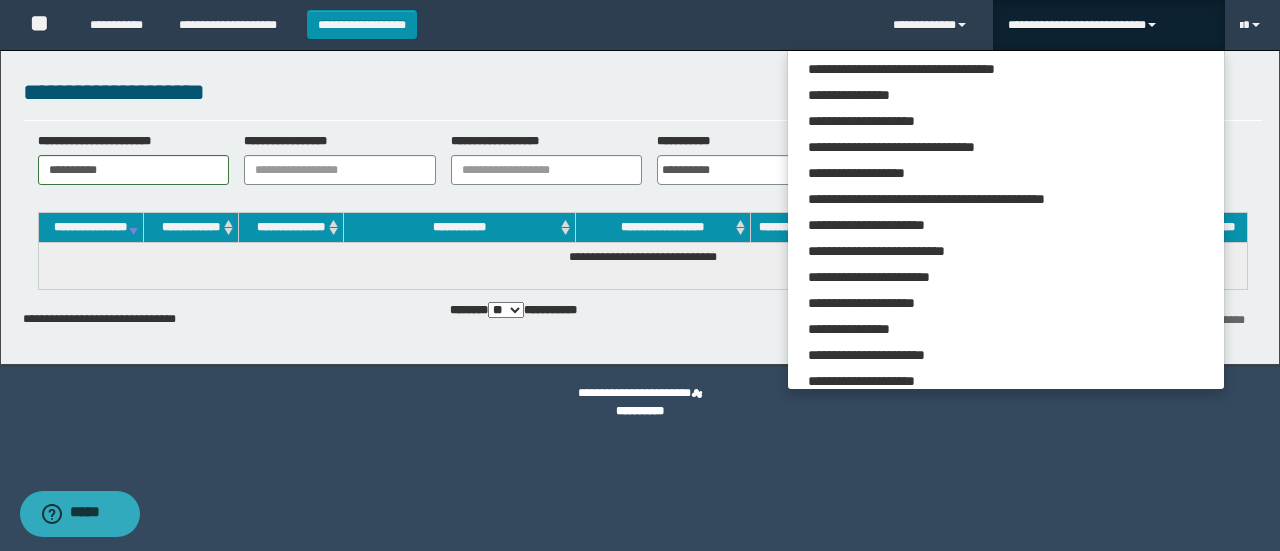 scroll, scrollTop: 113, scrollLeft: 0, axis: vertical 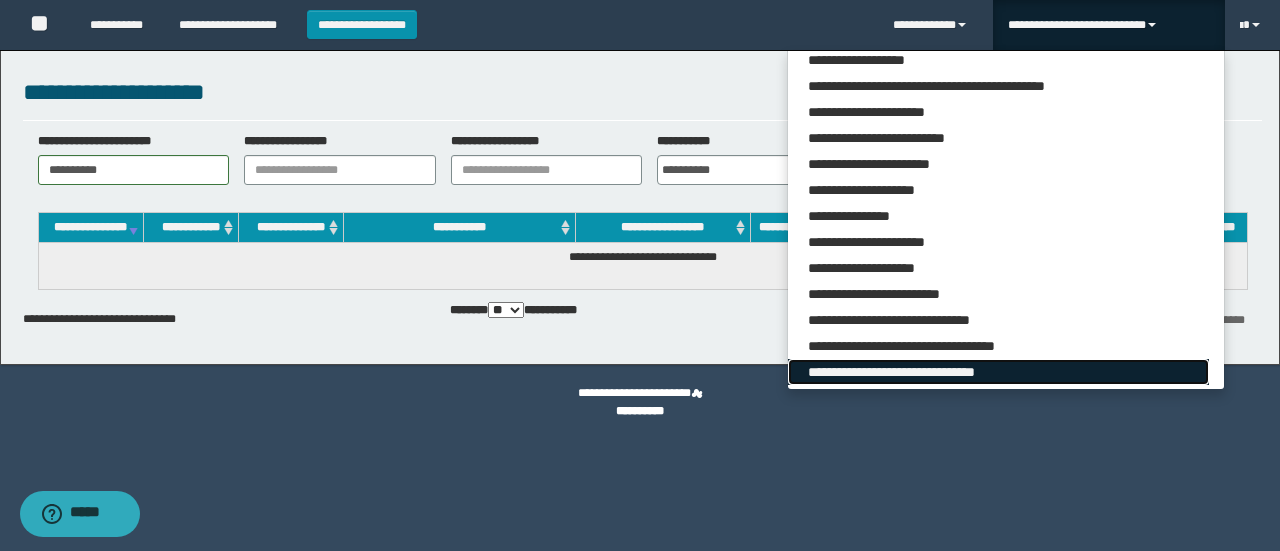 click on "**********" at bounding box center [998, 372] 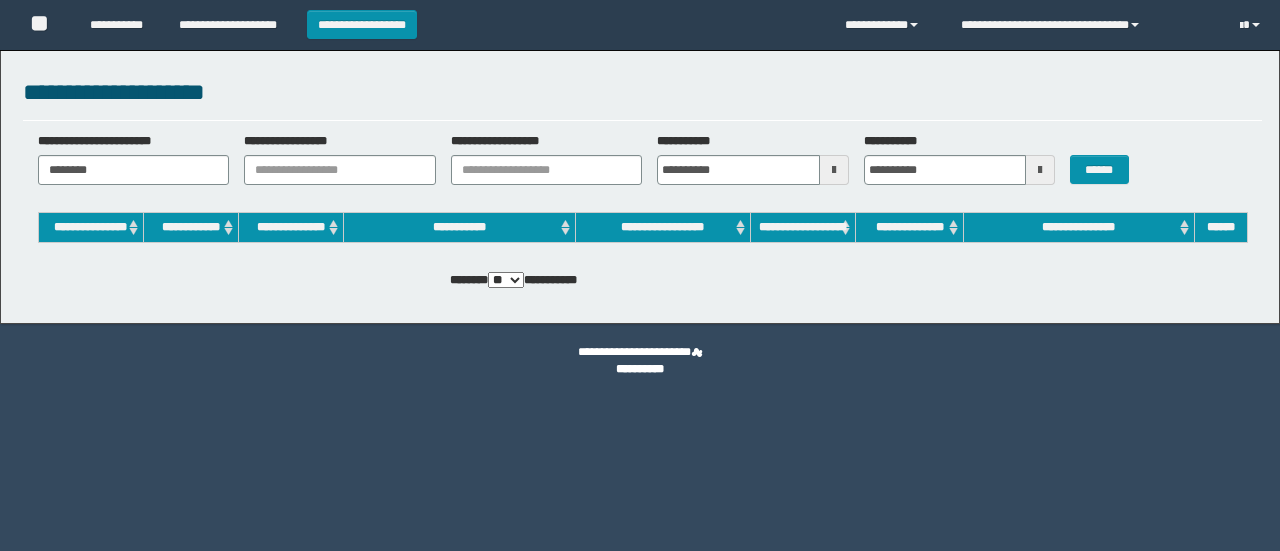 scroll, scrollTop: 0, scrollLeft: 0, axis: both 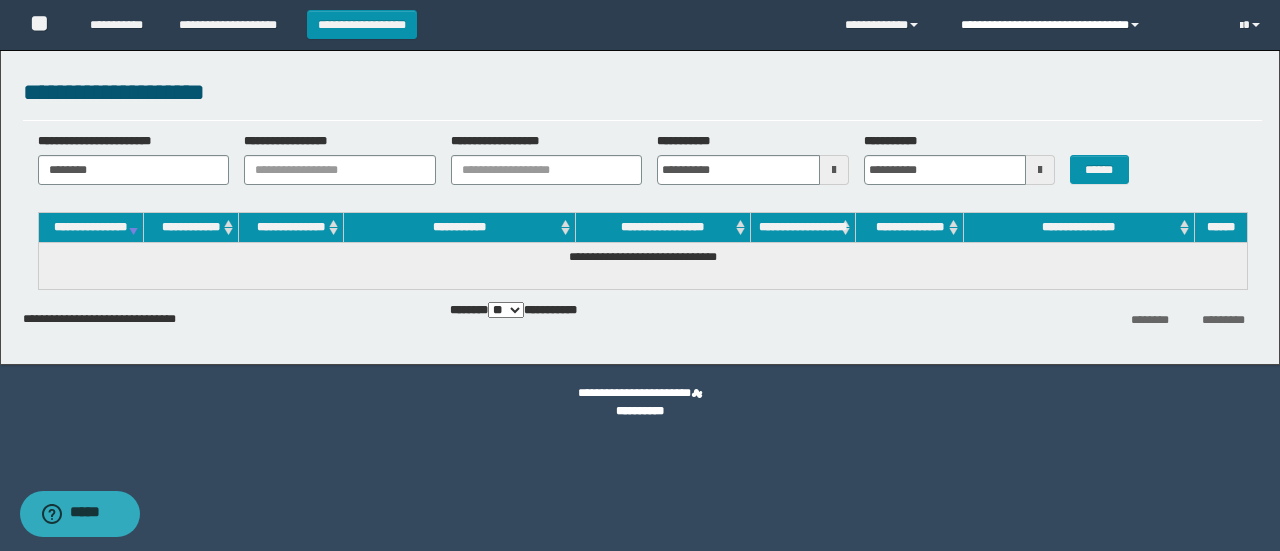 click at bounding box center [1135, 25] 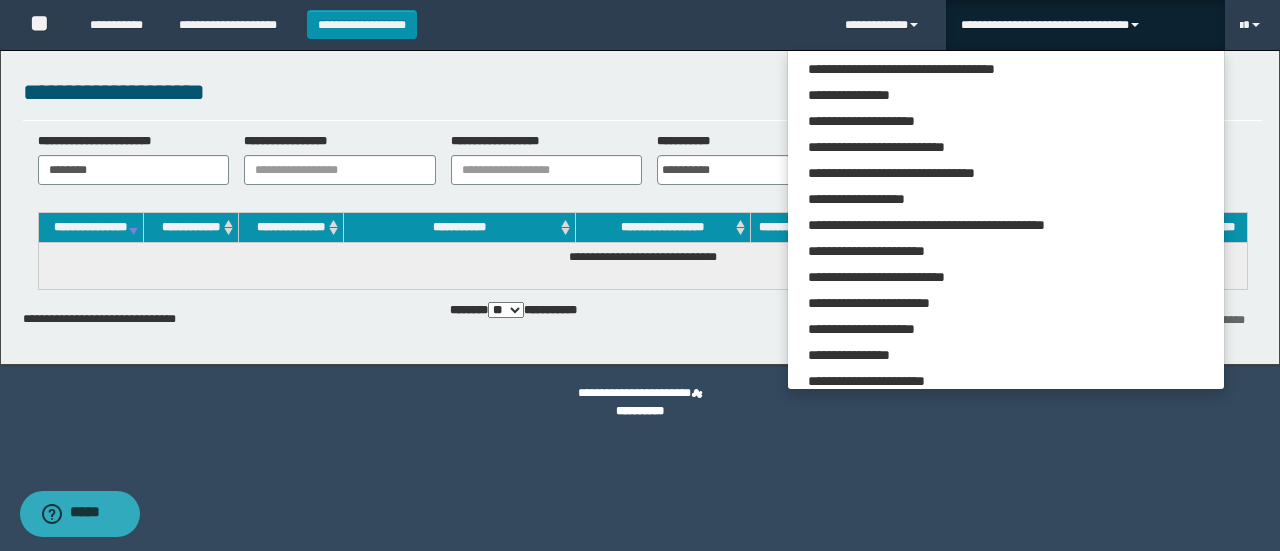 scroll, scrollTop: 113, scrollLeft: 0, axis: vertical 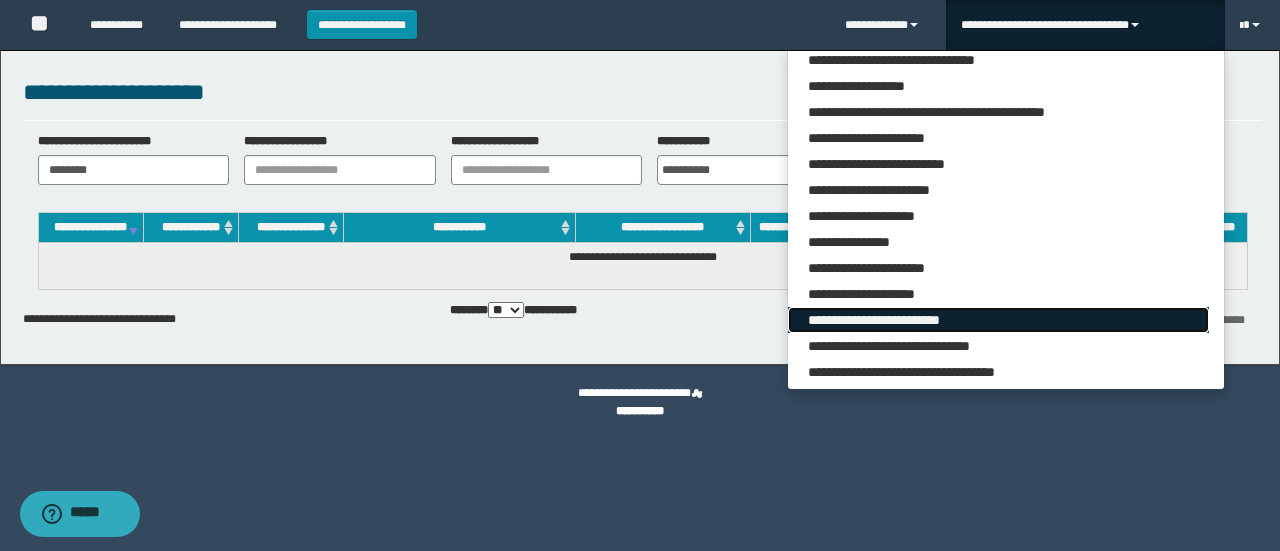 click on "**********" at bounding box center (998, 320) 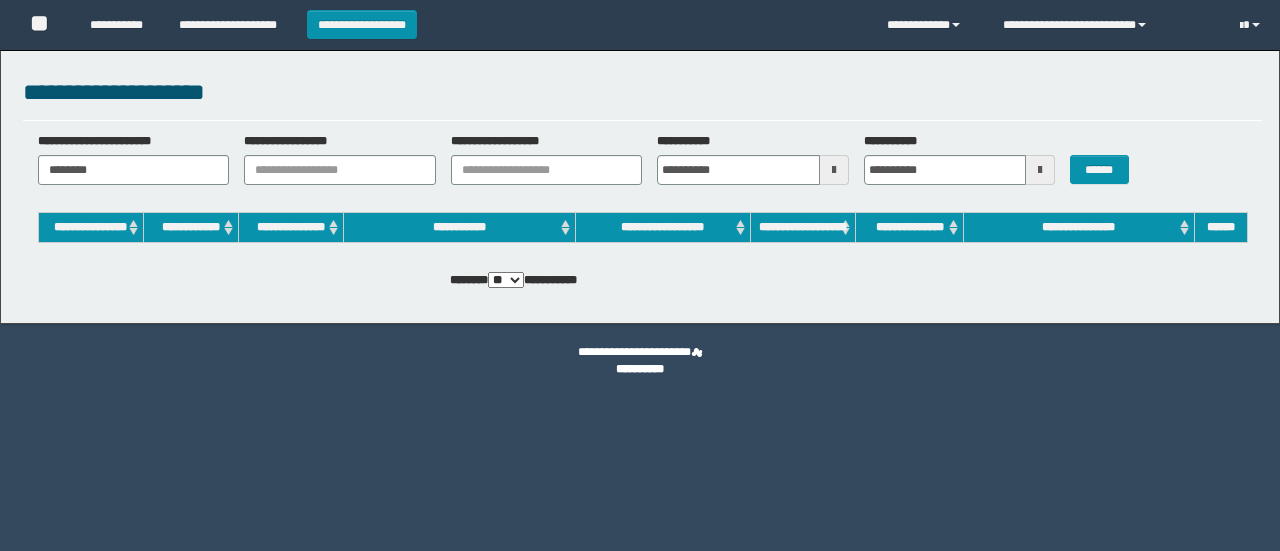 scroll, scrollTop: 0, scrollLeft: 0, axis: both 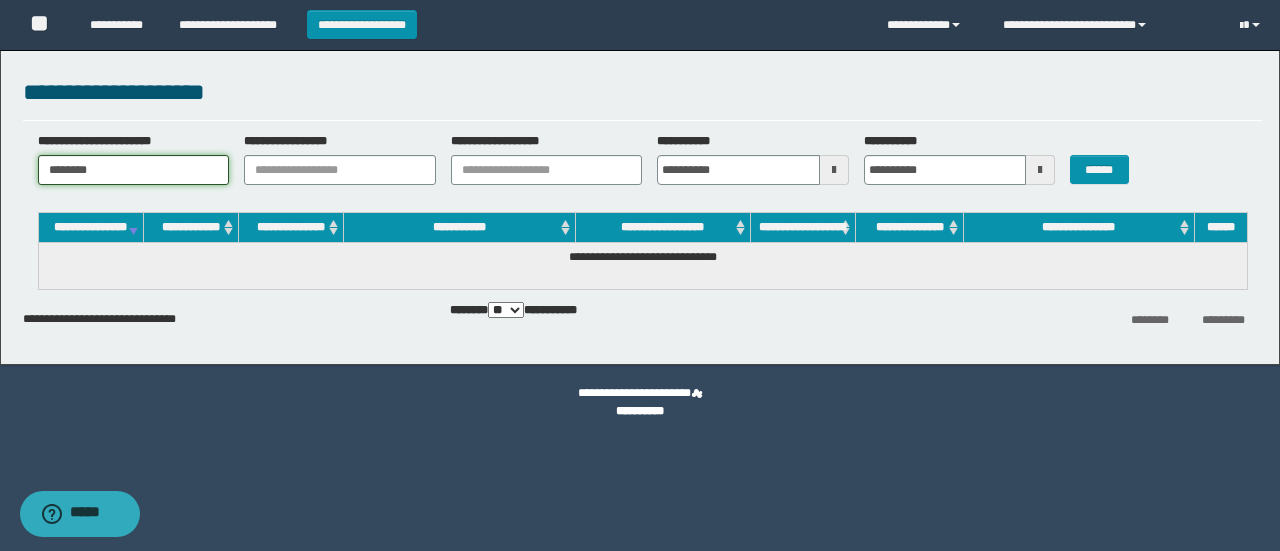 click on "********" at bounding box center (134, 170) 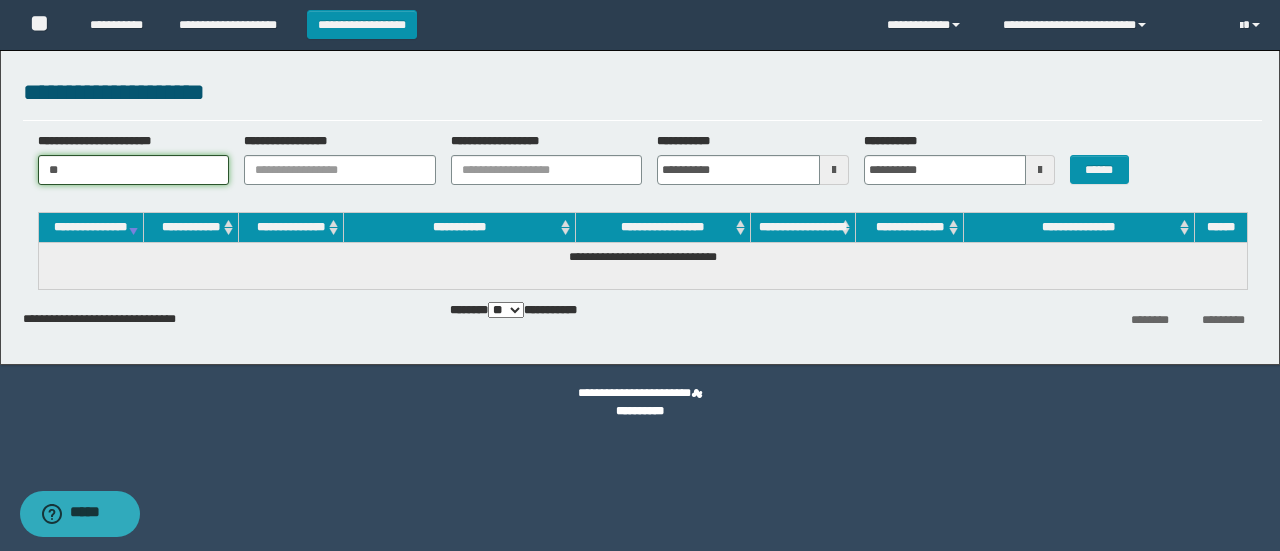 type on "*" 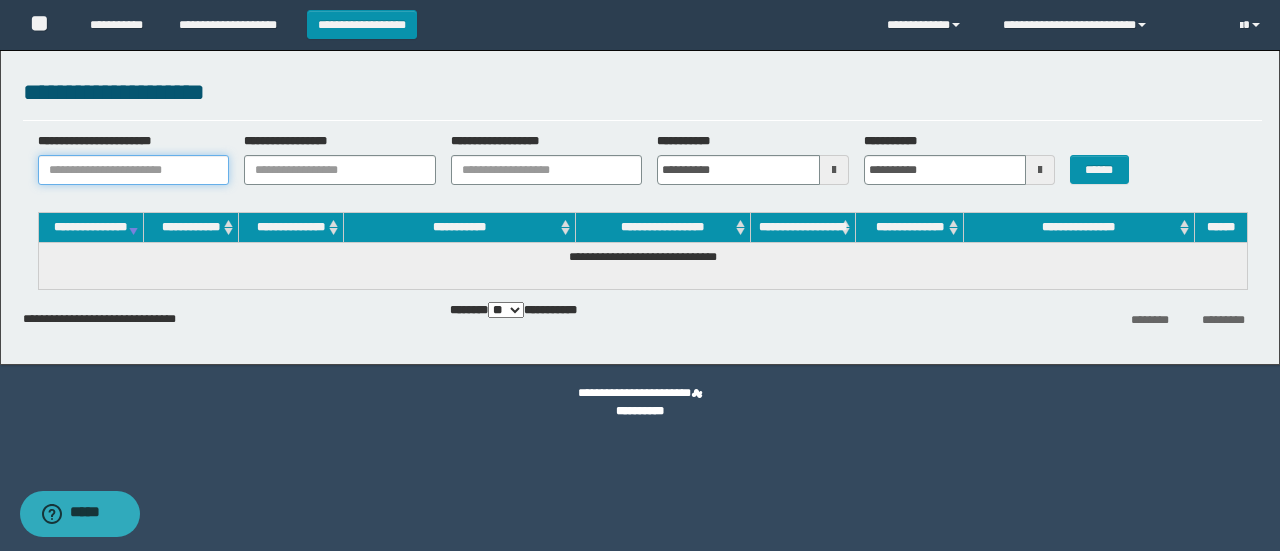 paste on "**********" 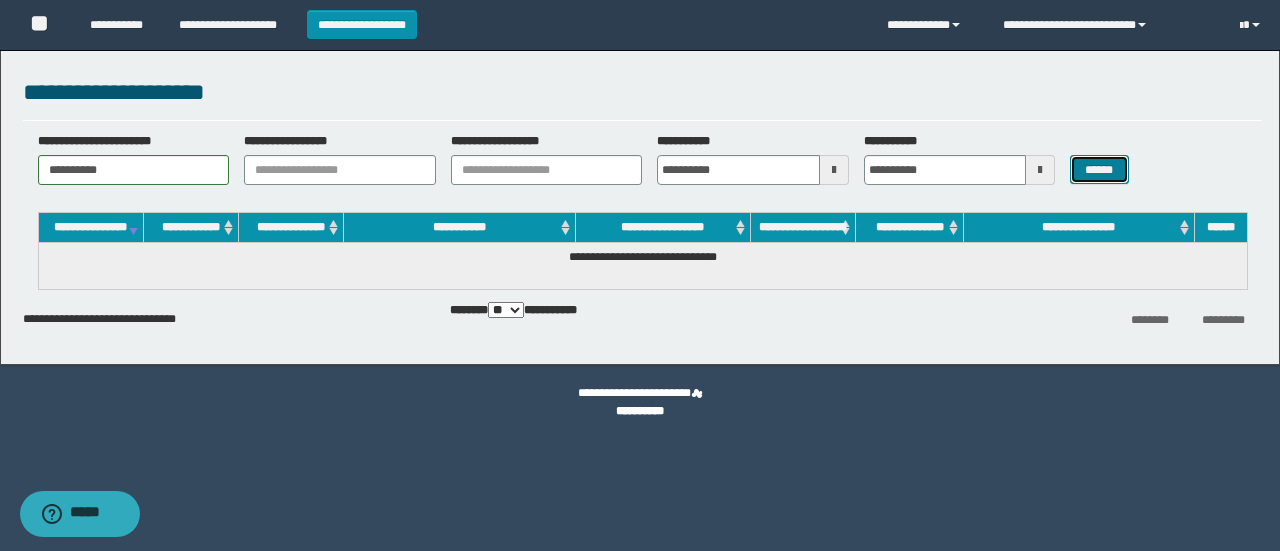 click on "******" at bounding box center [1099, 169] 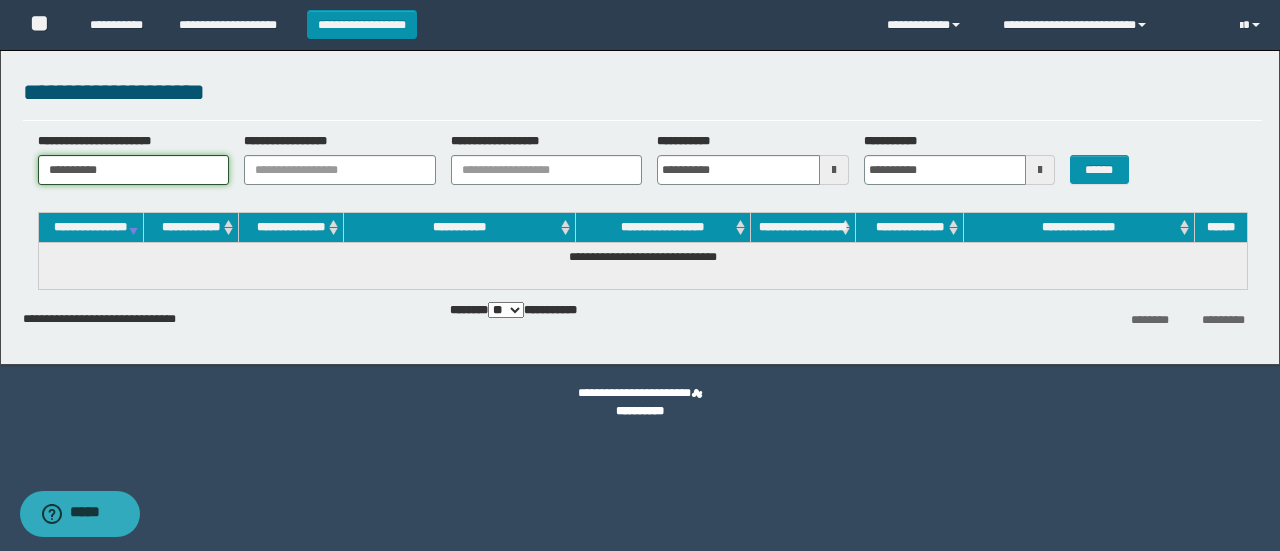 click on "**********" at bounding box center [134, 170] 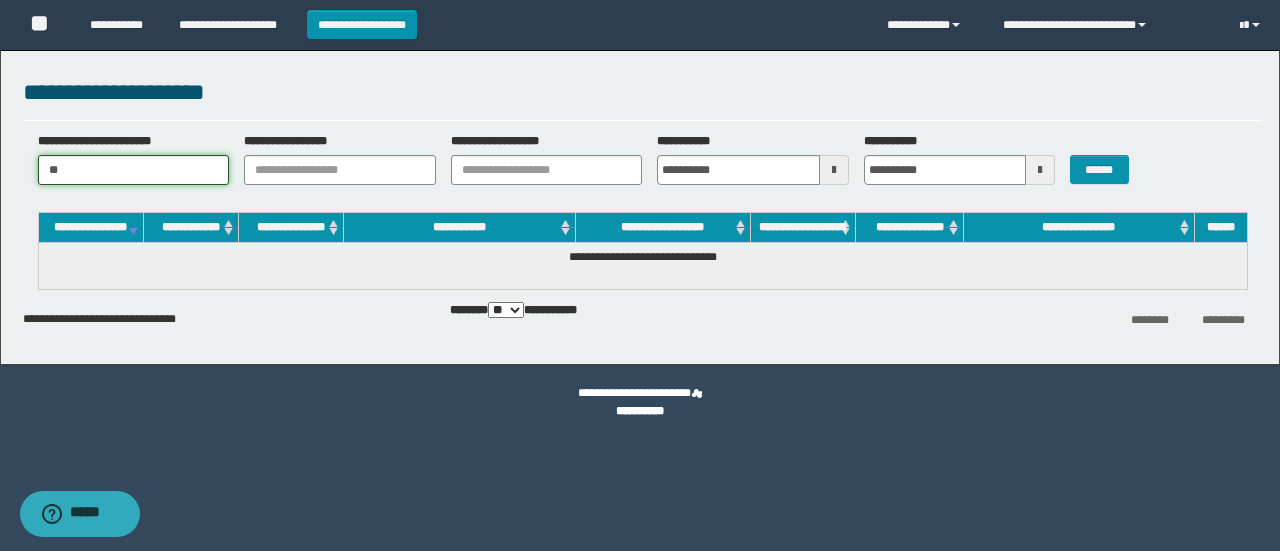 type on "*" 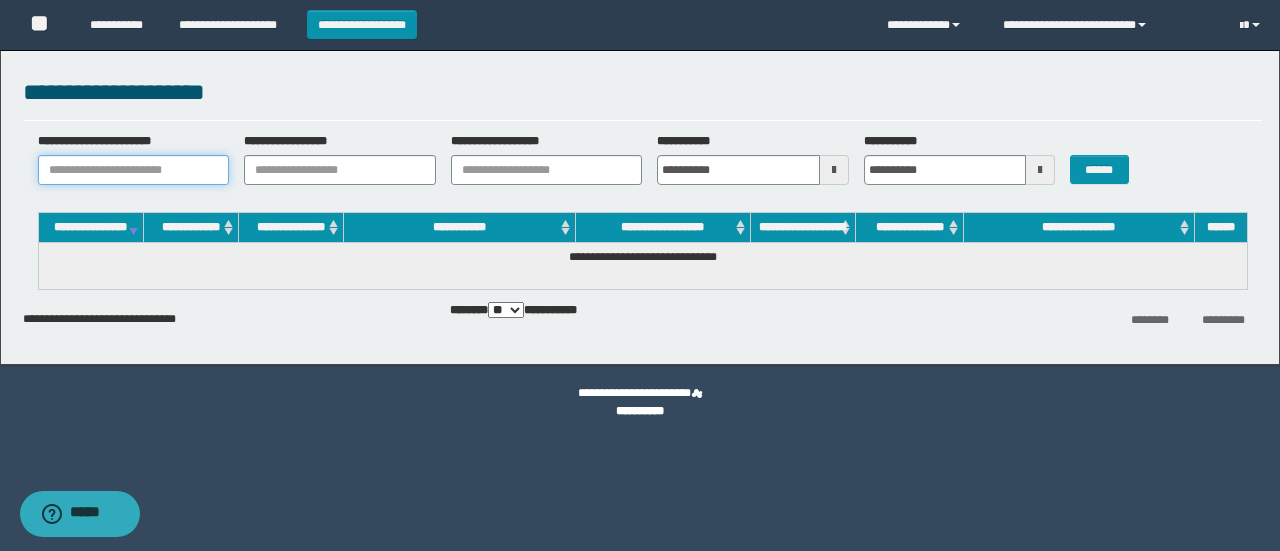 paste on "**********" 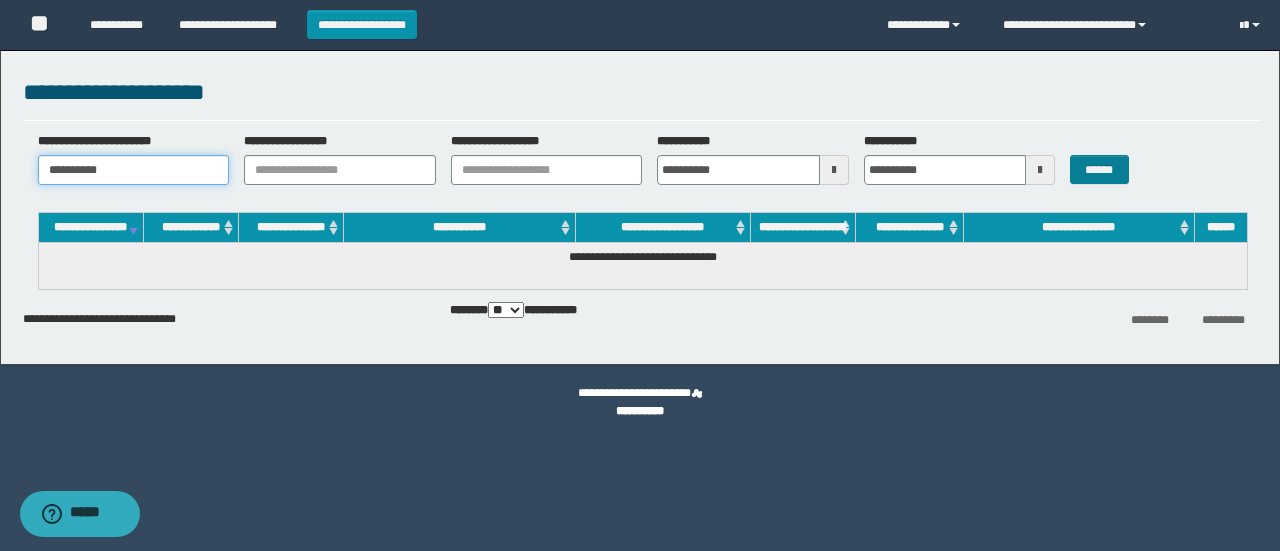 type on "**********" 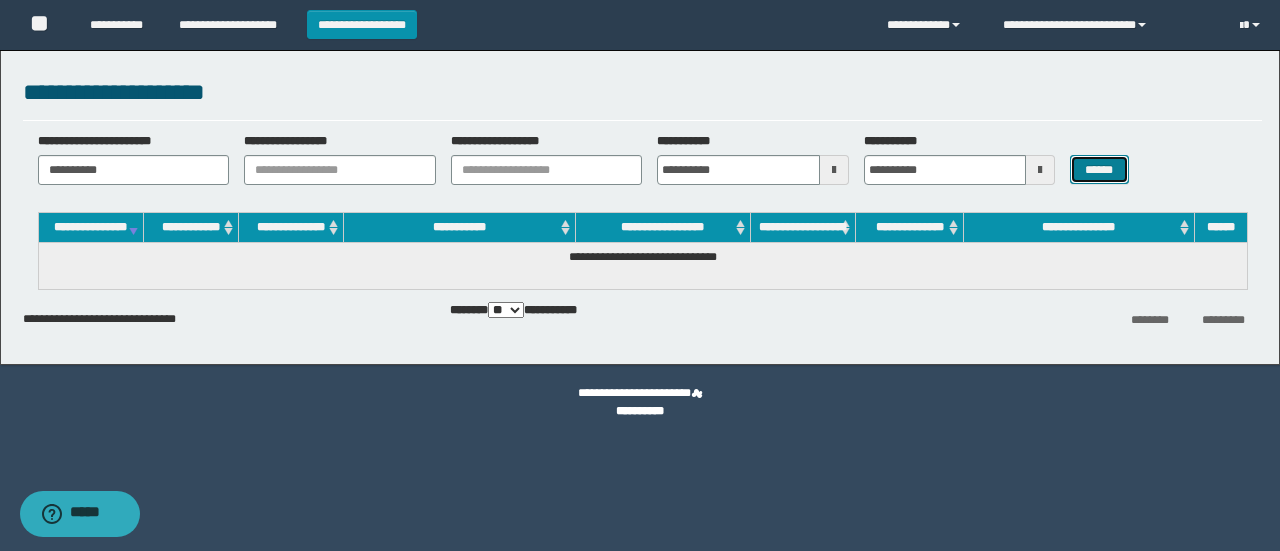 click on "******" at bounding box center (1099, 169) 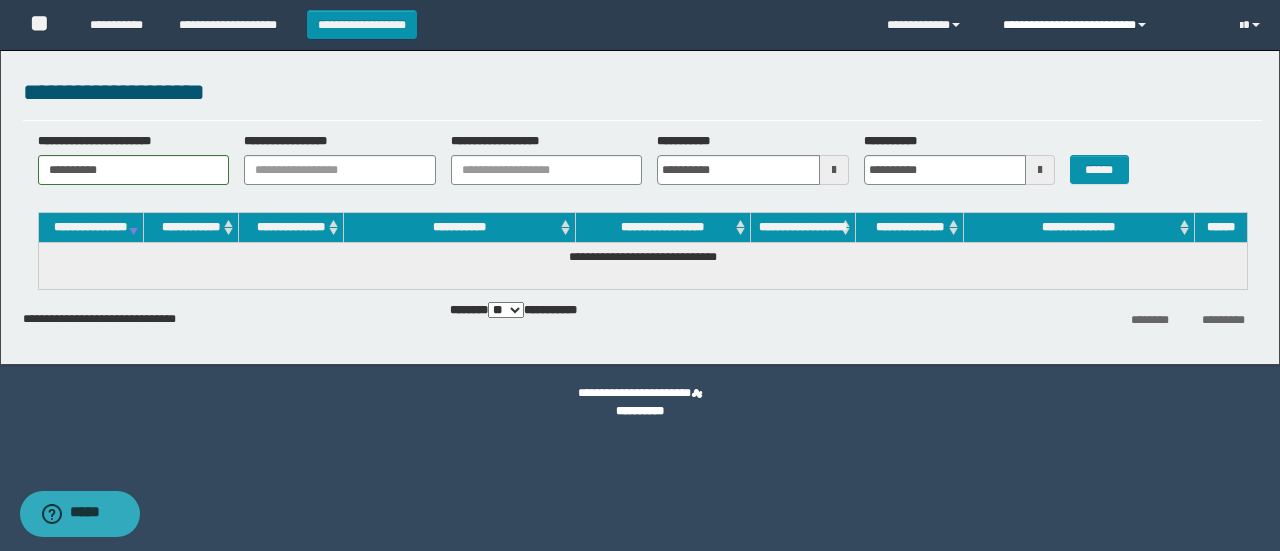 click on "**********" at bounding box center (1106, 25) 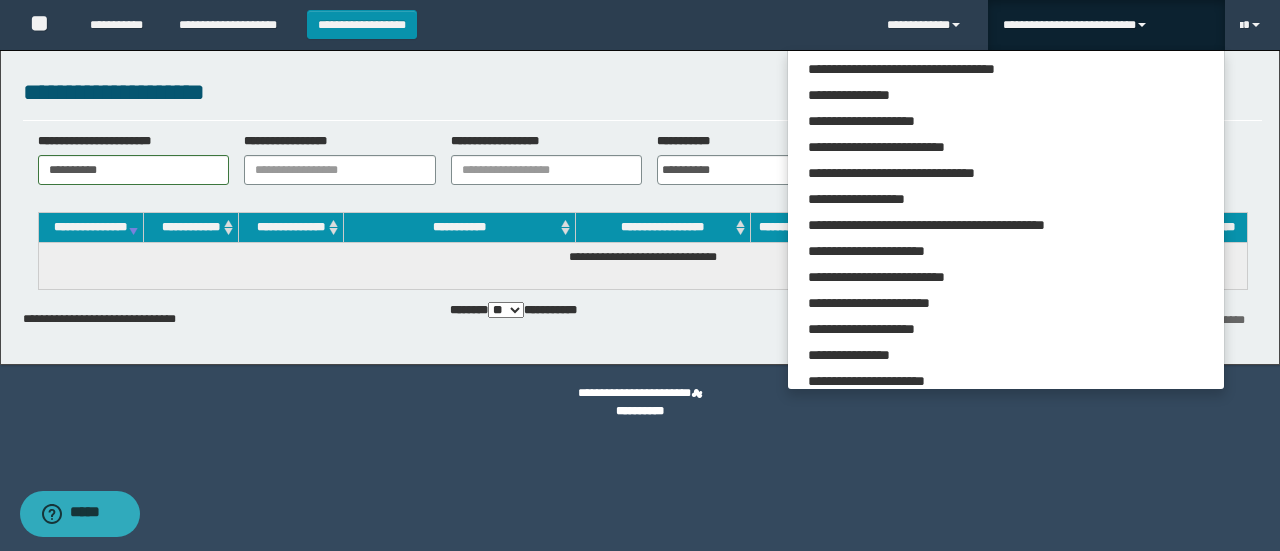 scroll, scrollTop: 86, scrollLeft: 0, axis: vertical 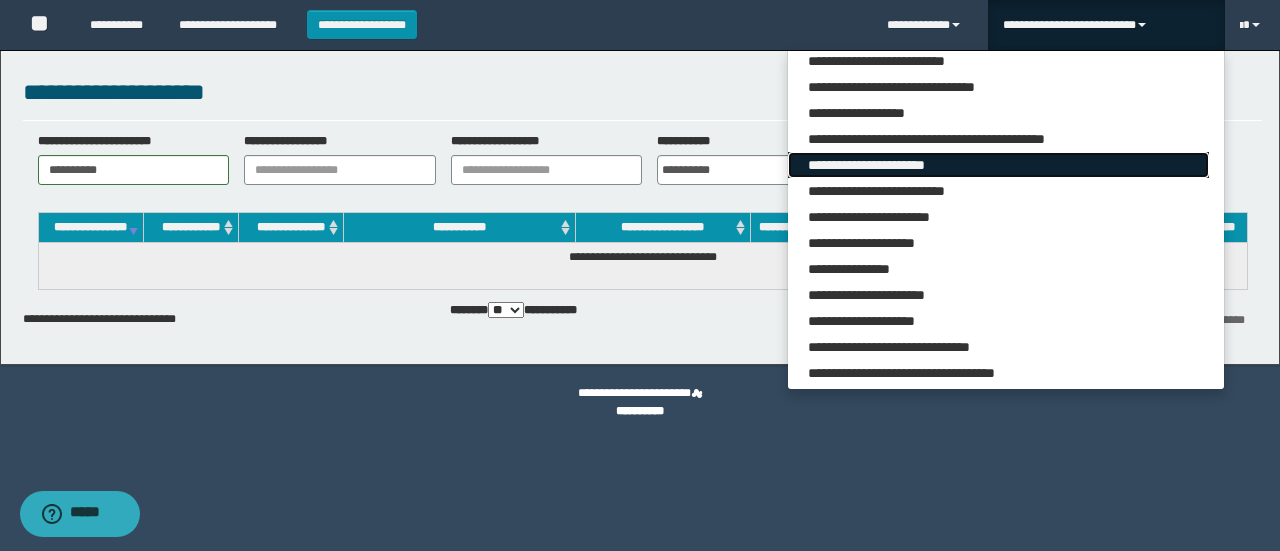 click on "**********" at bounding box center [998, 165] 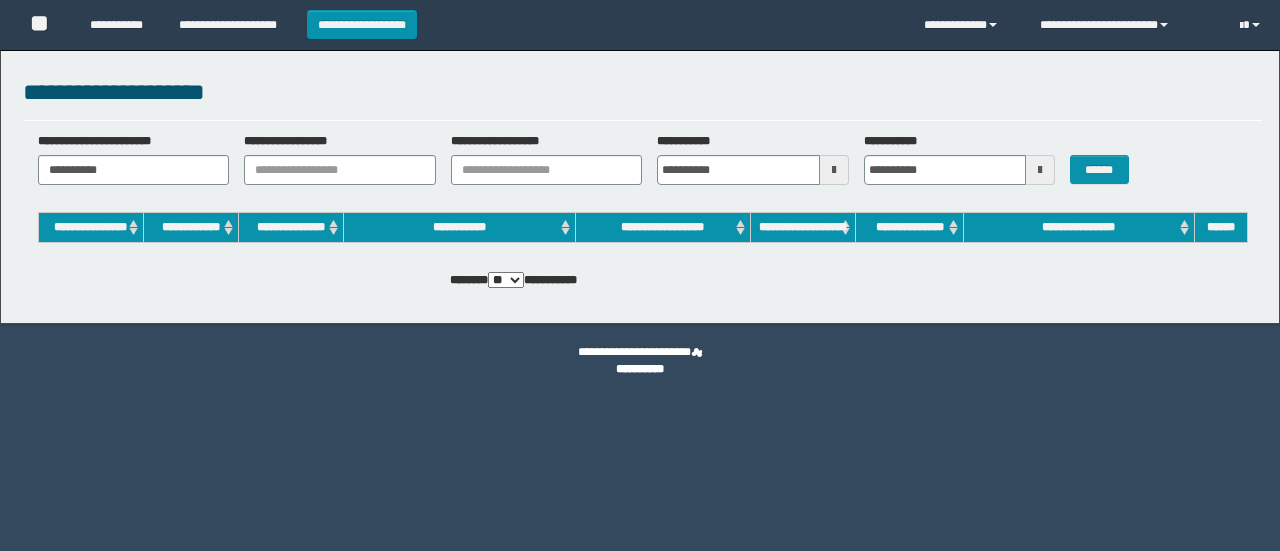 scroll, scrollTop: 0, scrollLeft: 0, axis: both 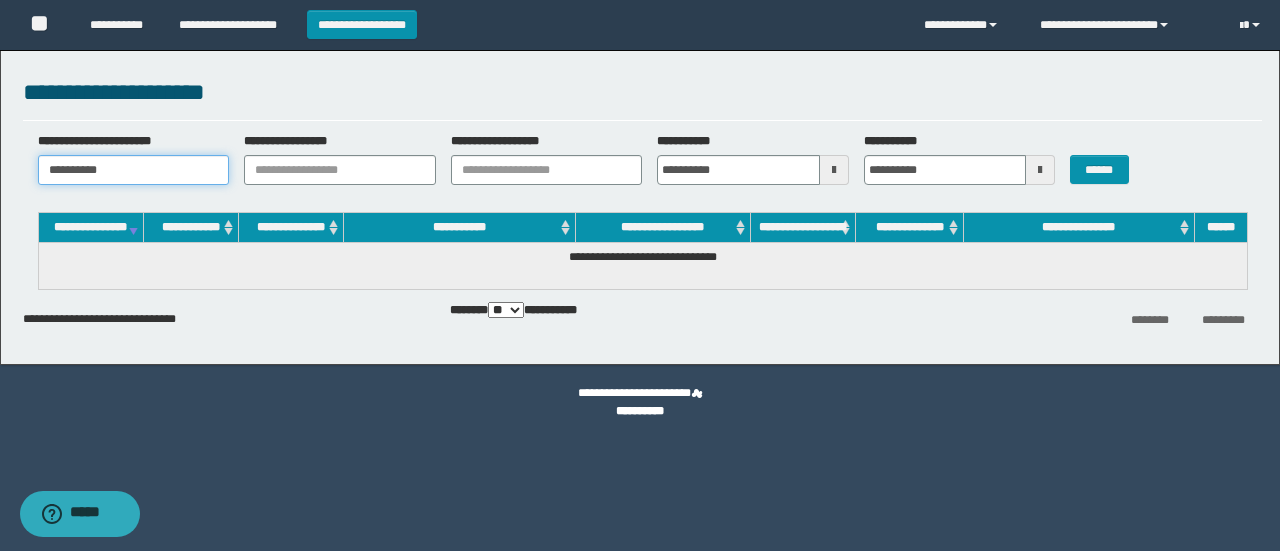 click on "**********" at bounding box center (134, 170) 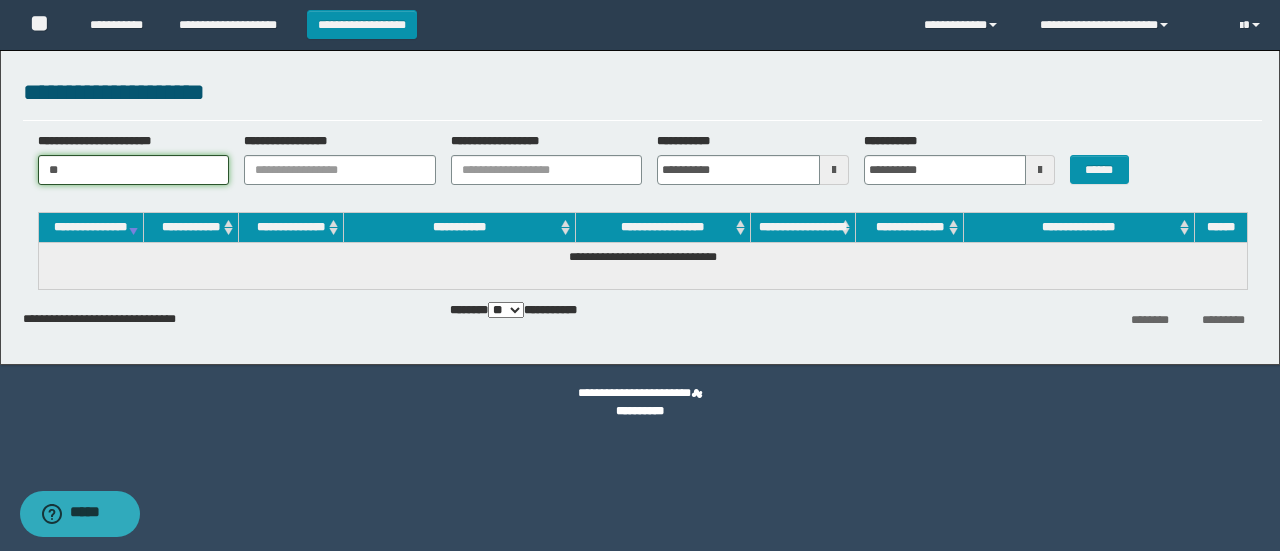 type on "*" 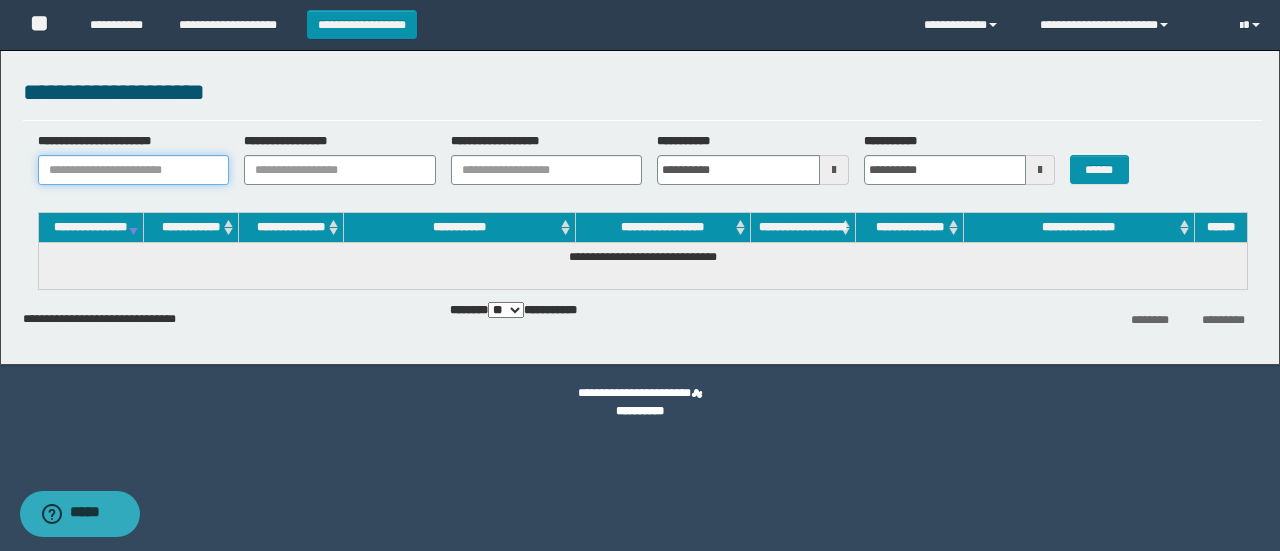 paste on "********" 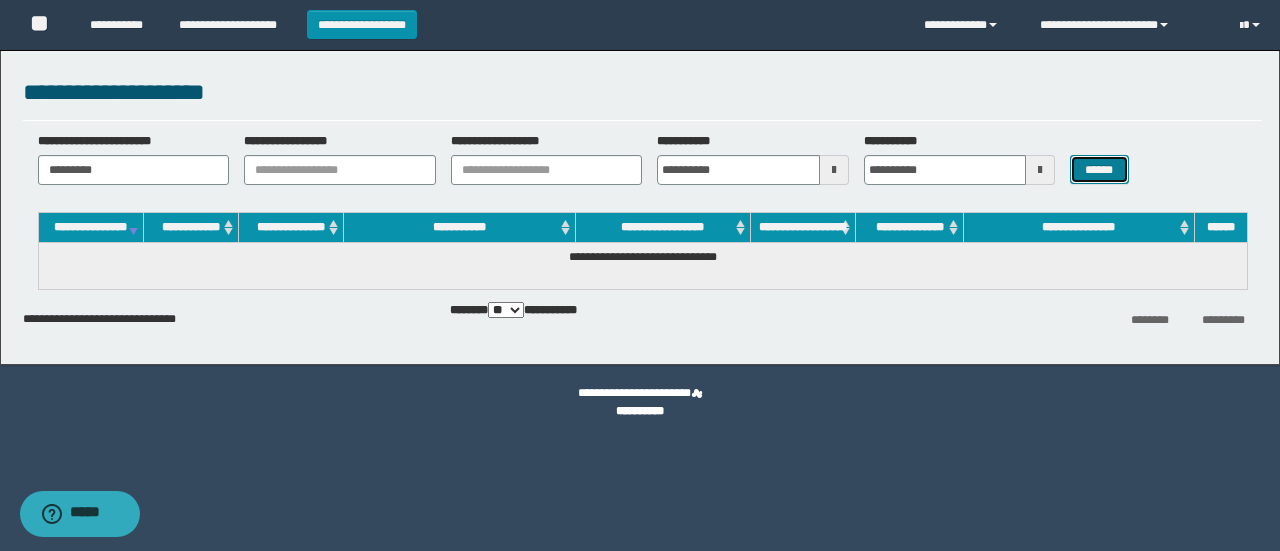 click on "******" at bounding box center [1099, 169] 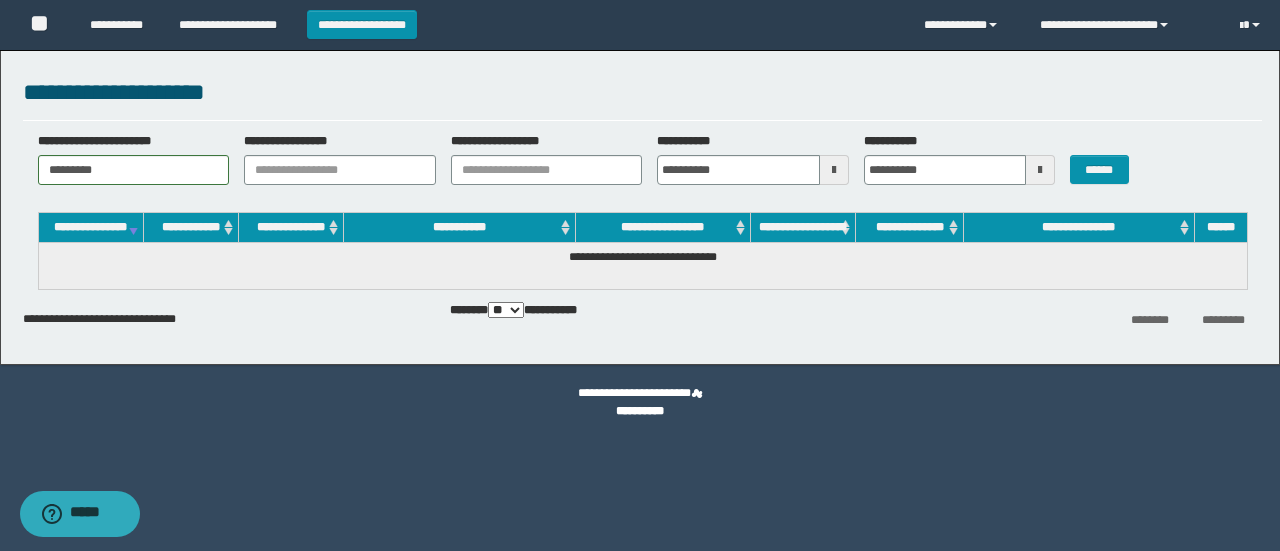 click at bounding box center [834, 170] 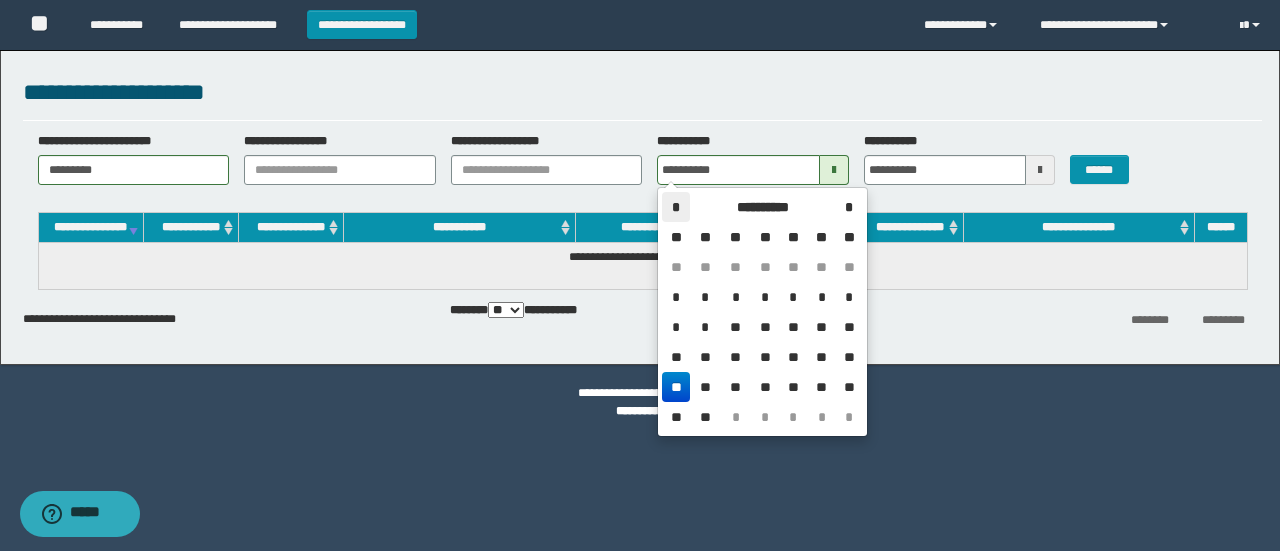 click on "*" at bounding box center [676, 207] 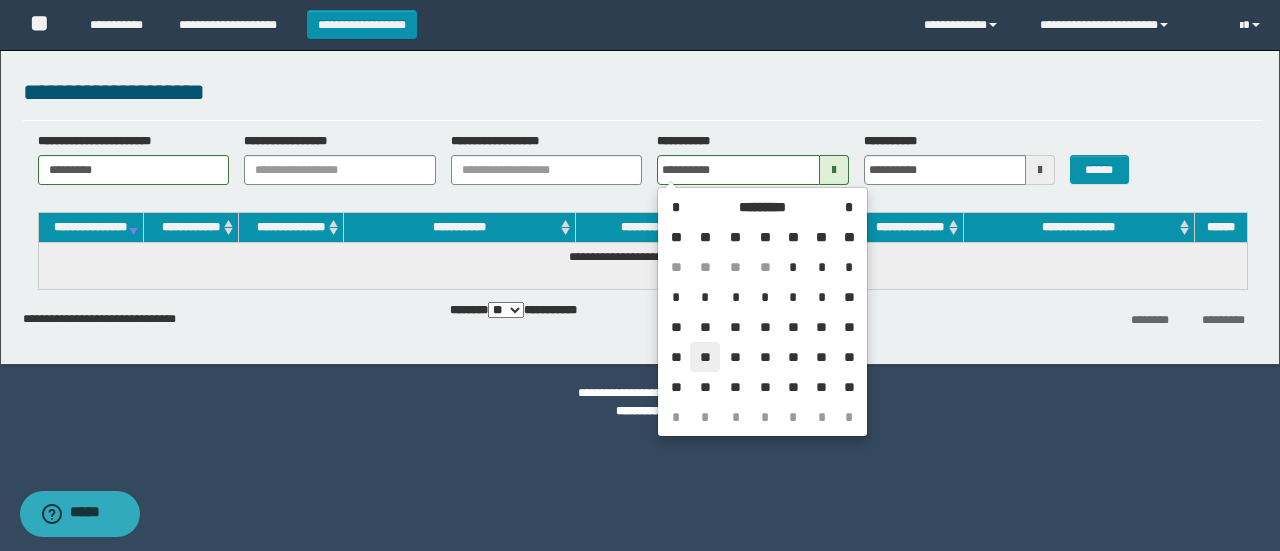 click on "**" at bounding box center [704, 357] 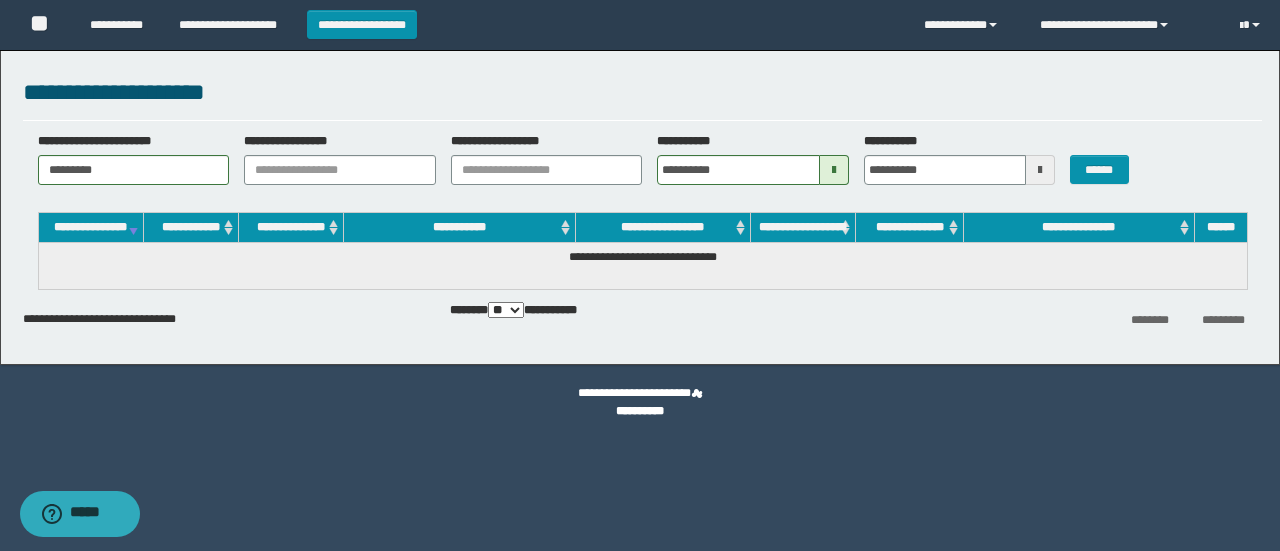 click at bounding box center (1040, 170) 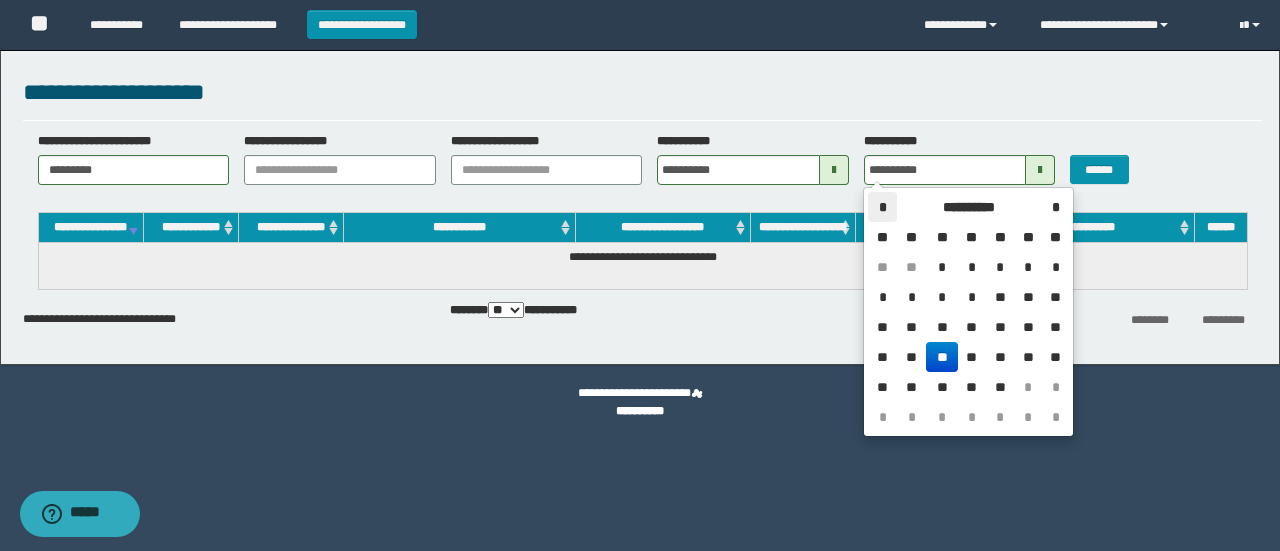click on "*" at bounding box center (882, 207) 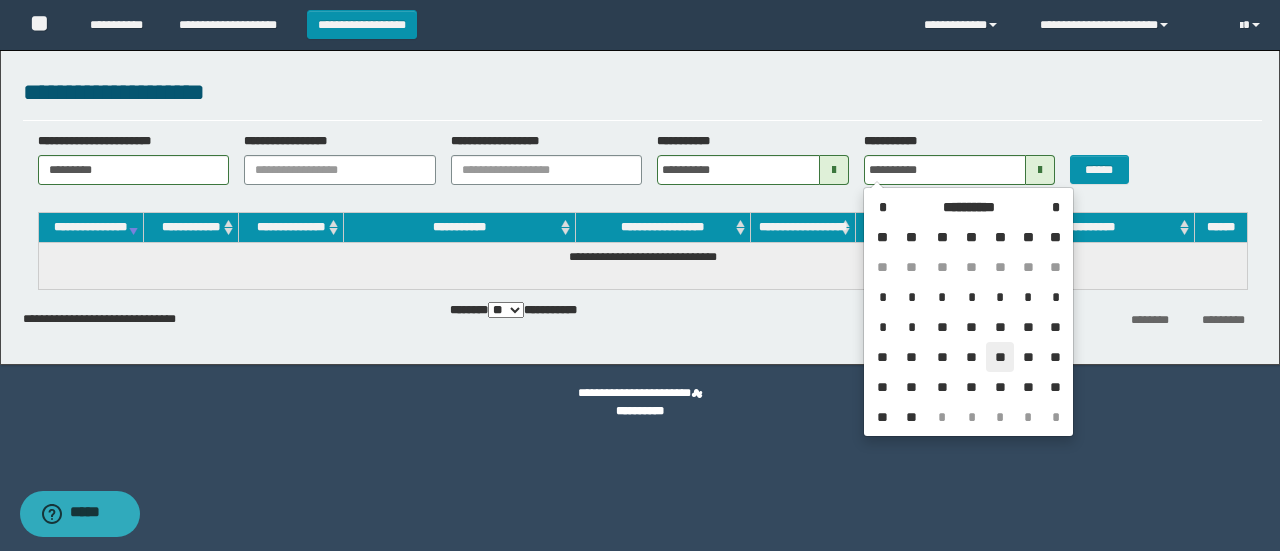 click on "**" at bounding box center (1000, 357) 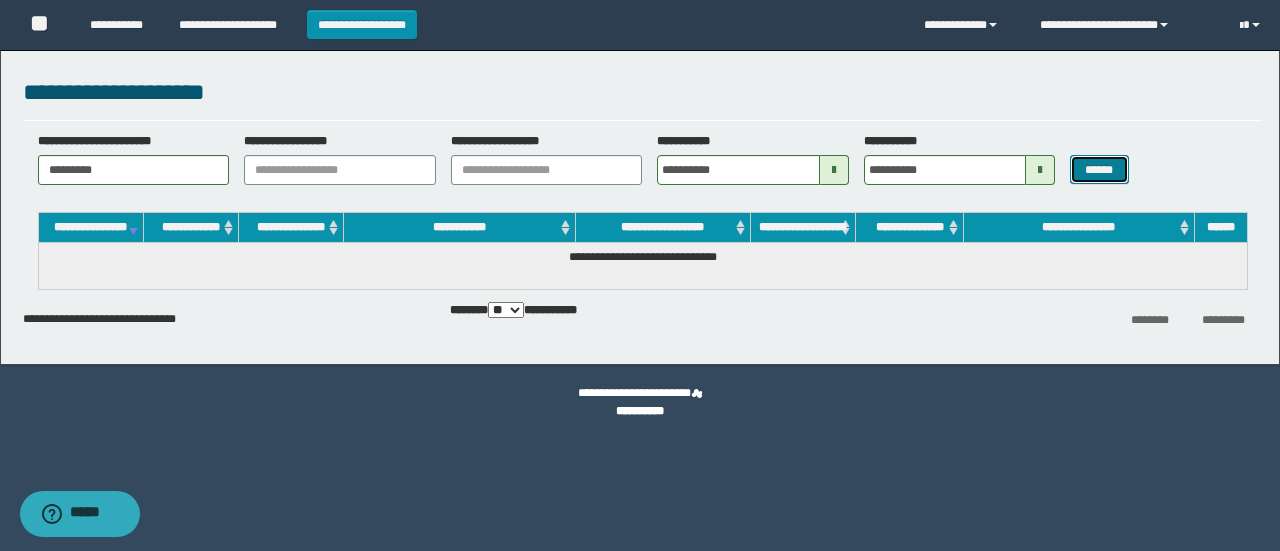 click on "******" at bounding box center (1099, 169) 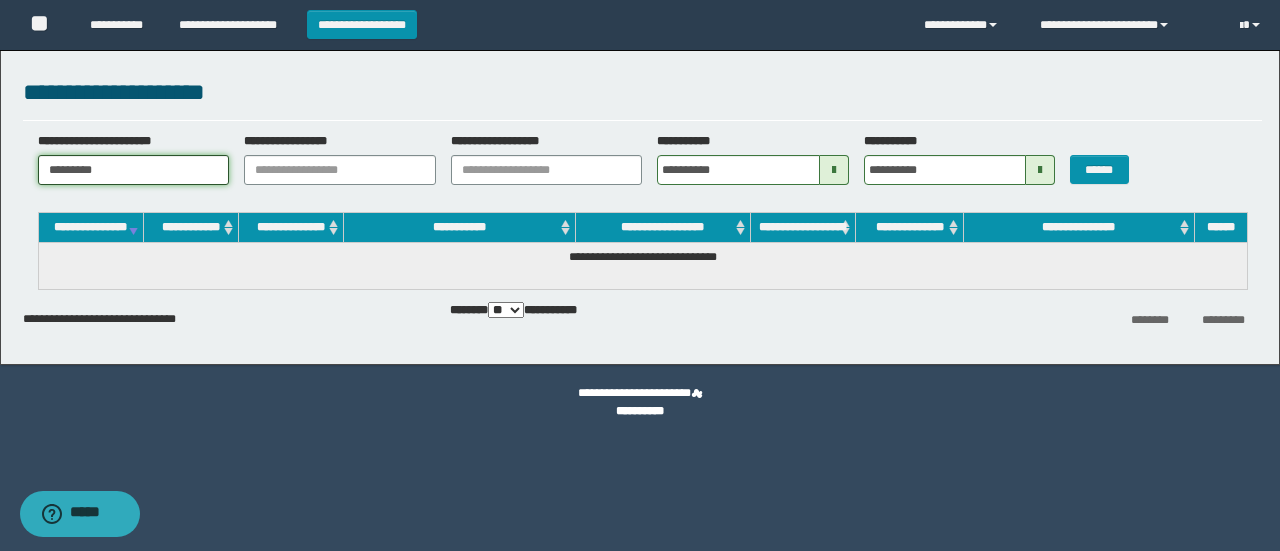 click on "********" at bounding box center [134, 170] 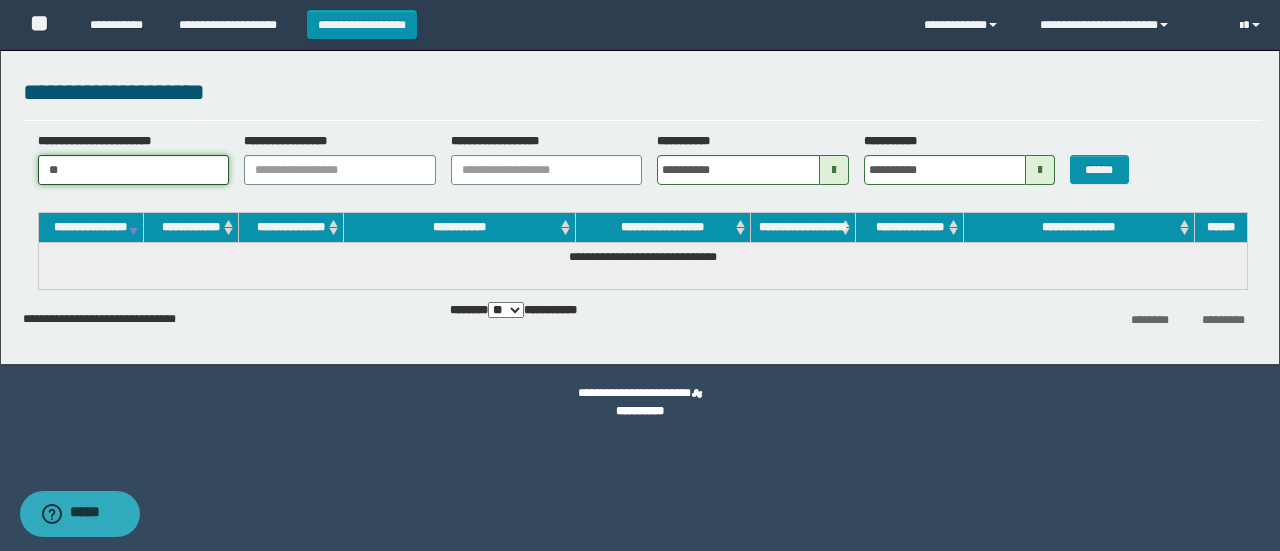 type on "*" 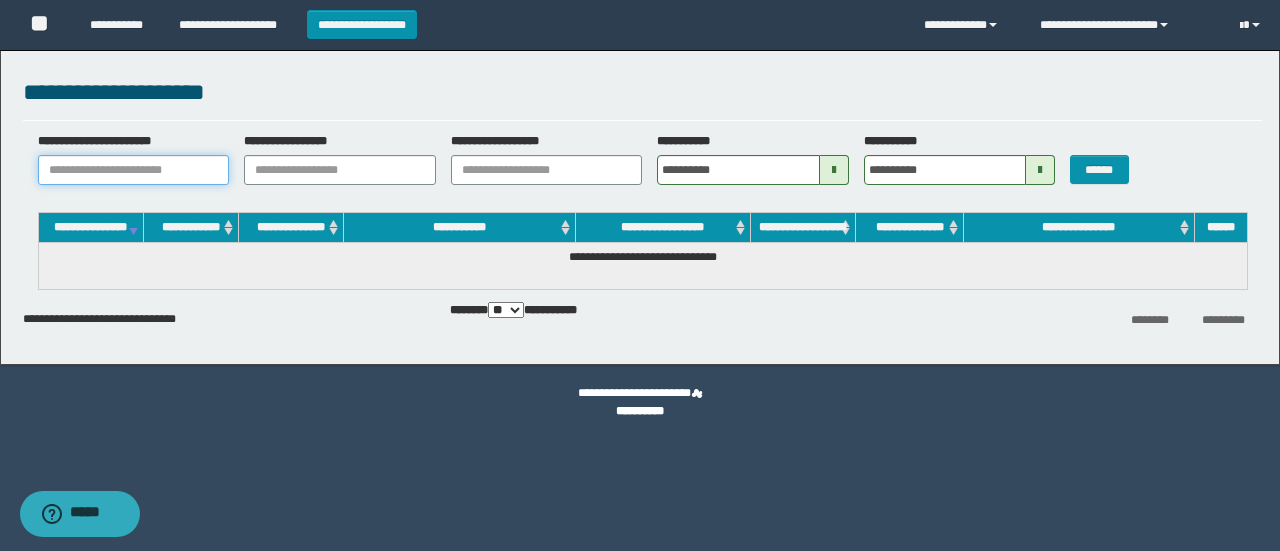 paste on "**********" 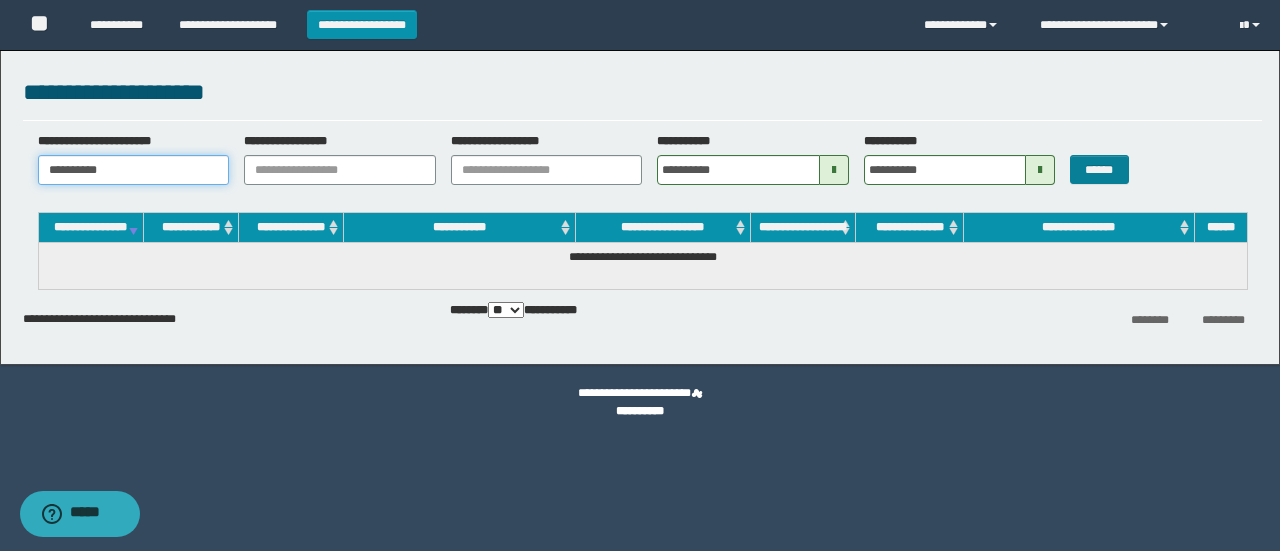 type on "**********" 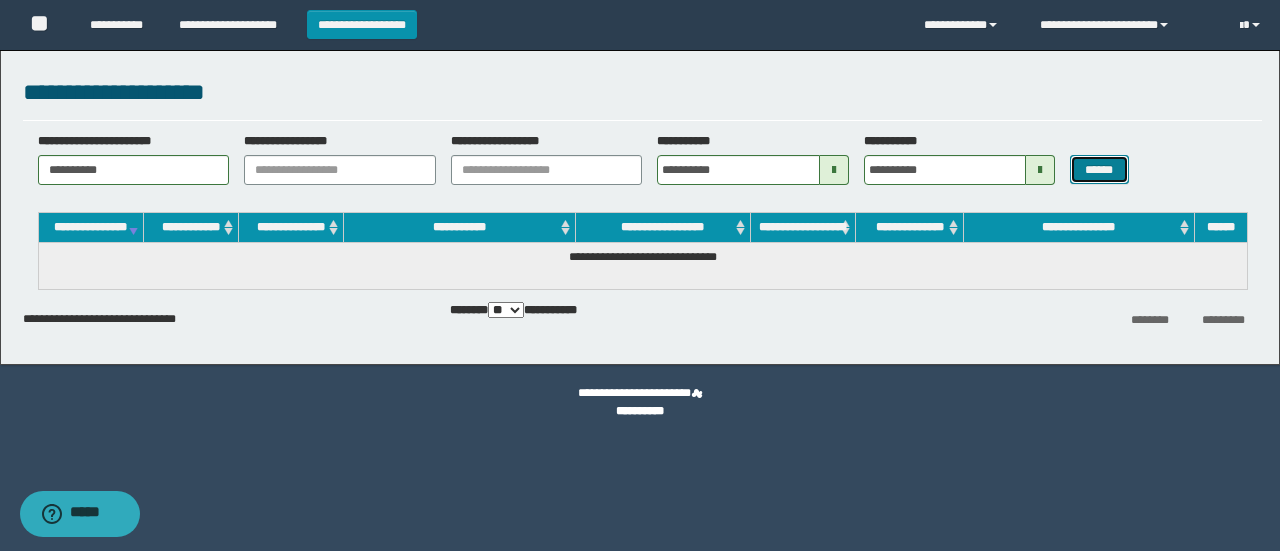 click on "******" at bounding box center (1099, 169) 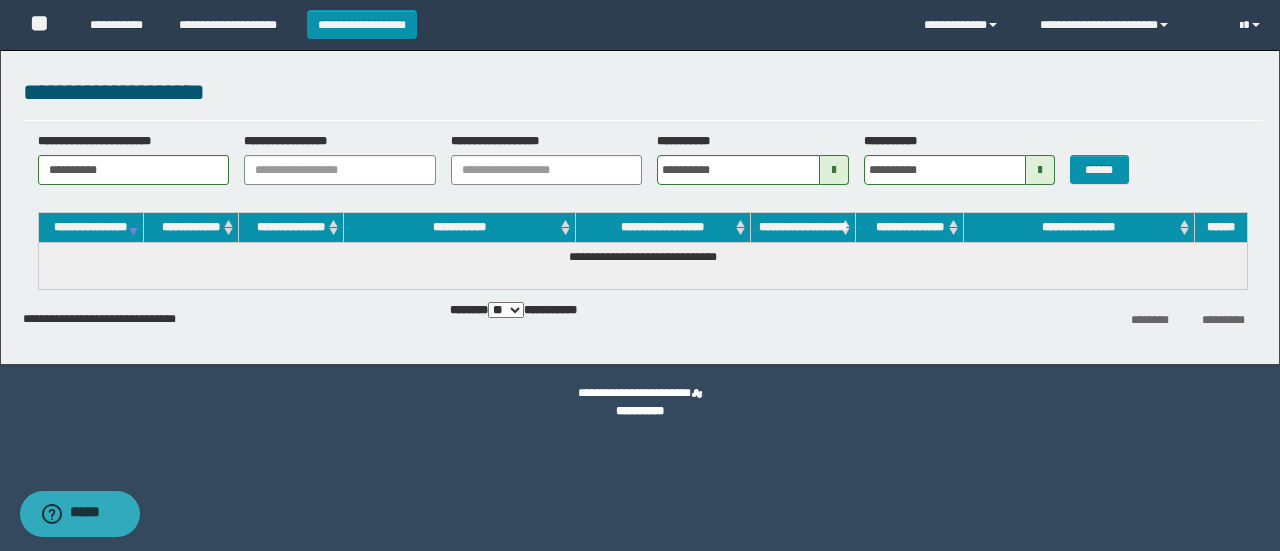 click at bounding box center [834, 170] 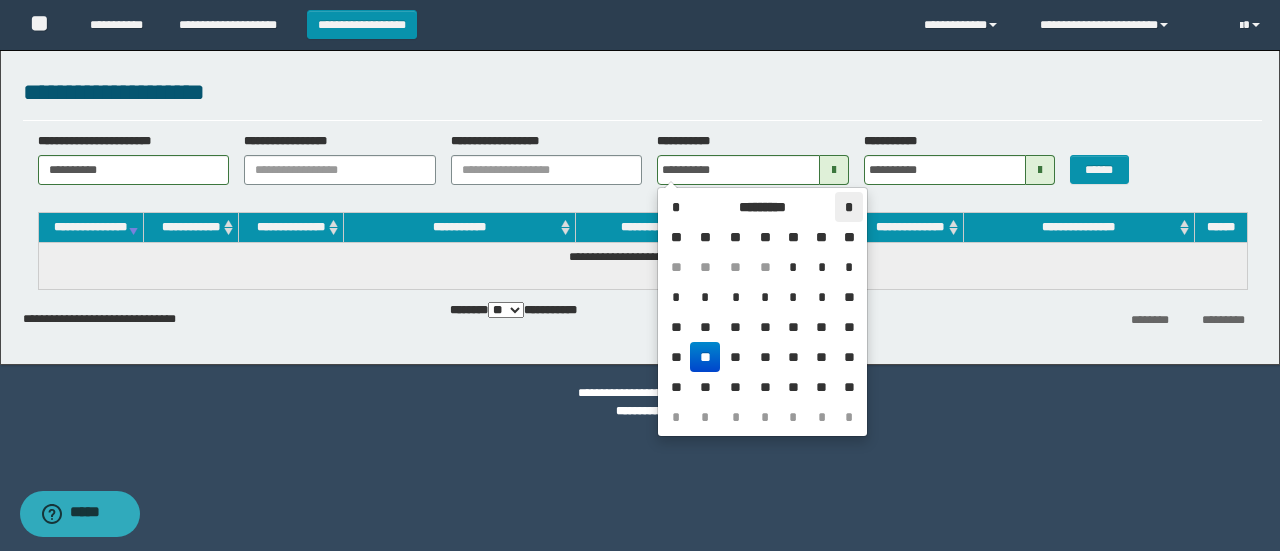 click on "*" at bounding box center [848, 207] 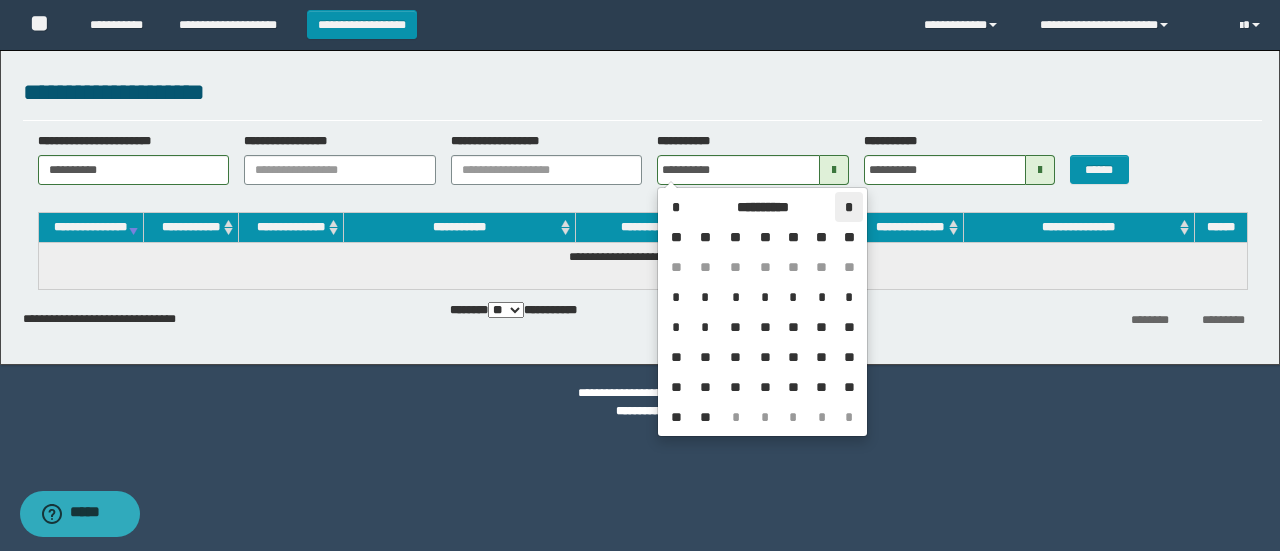 click on "*" at bounding box center [848, 207] 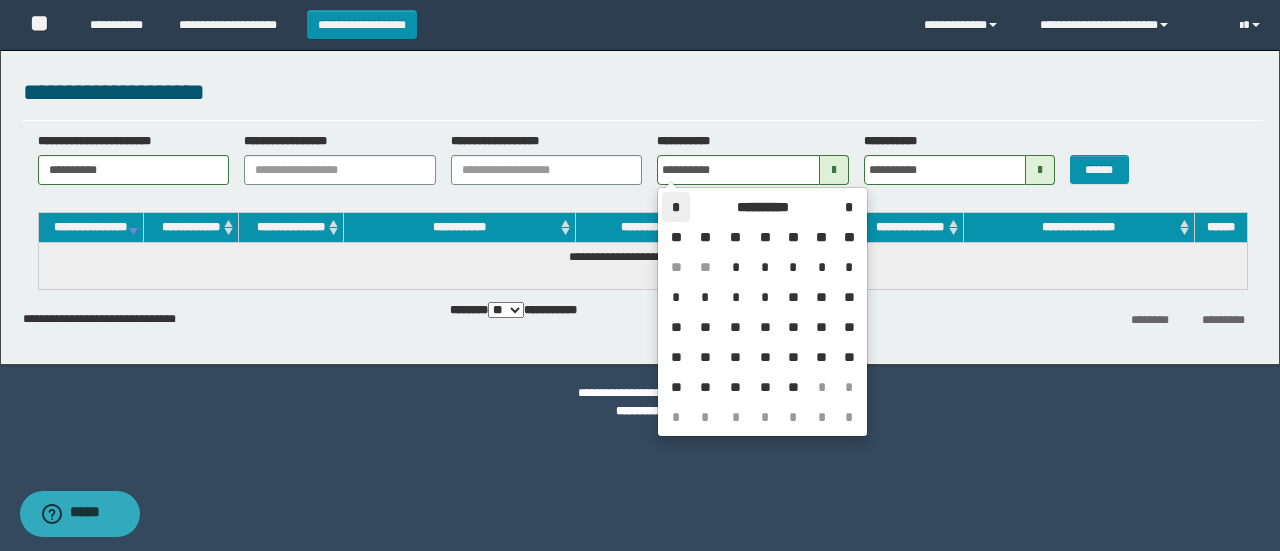 click on "*" at bounding box center (676, 207) 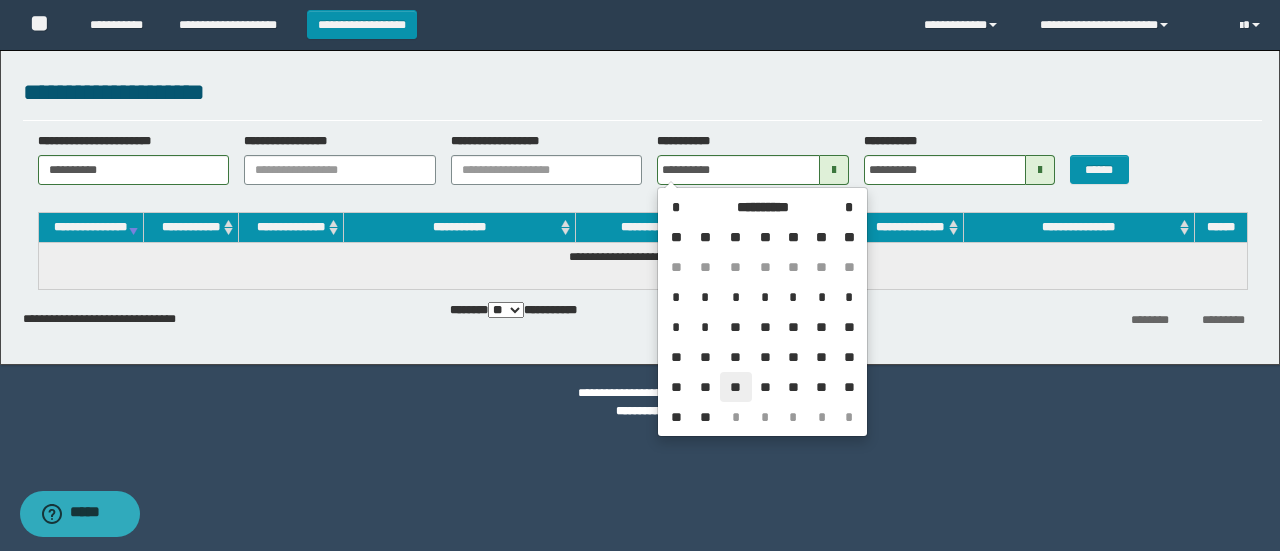click on "**" at bounding box center (736, 387) 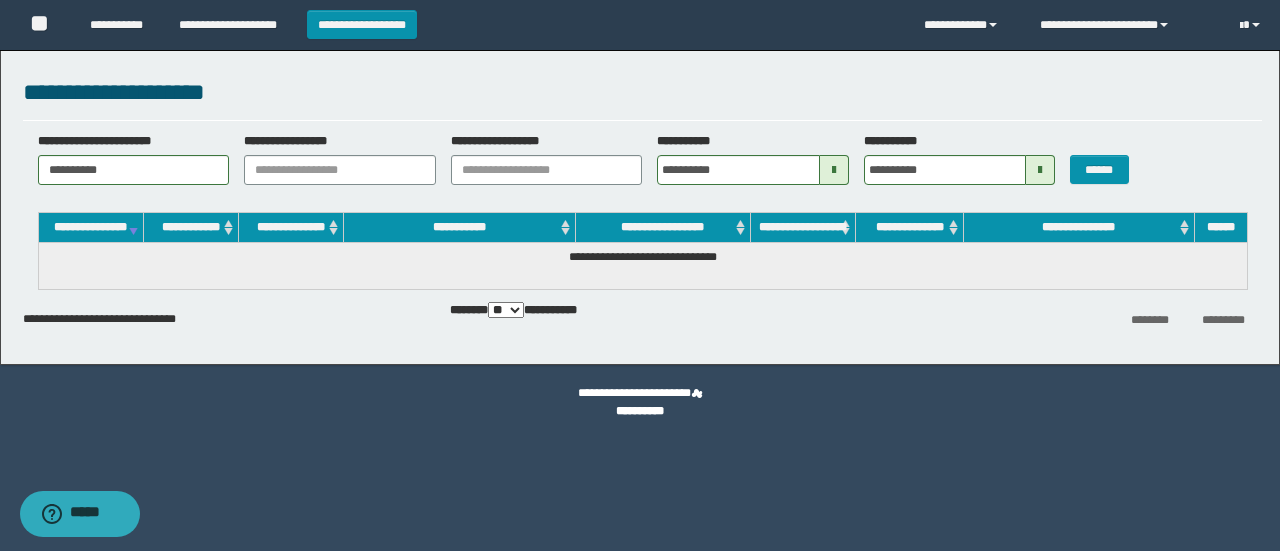 click at bounding box center [1040, 170] 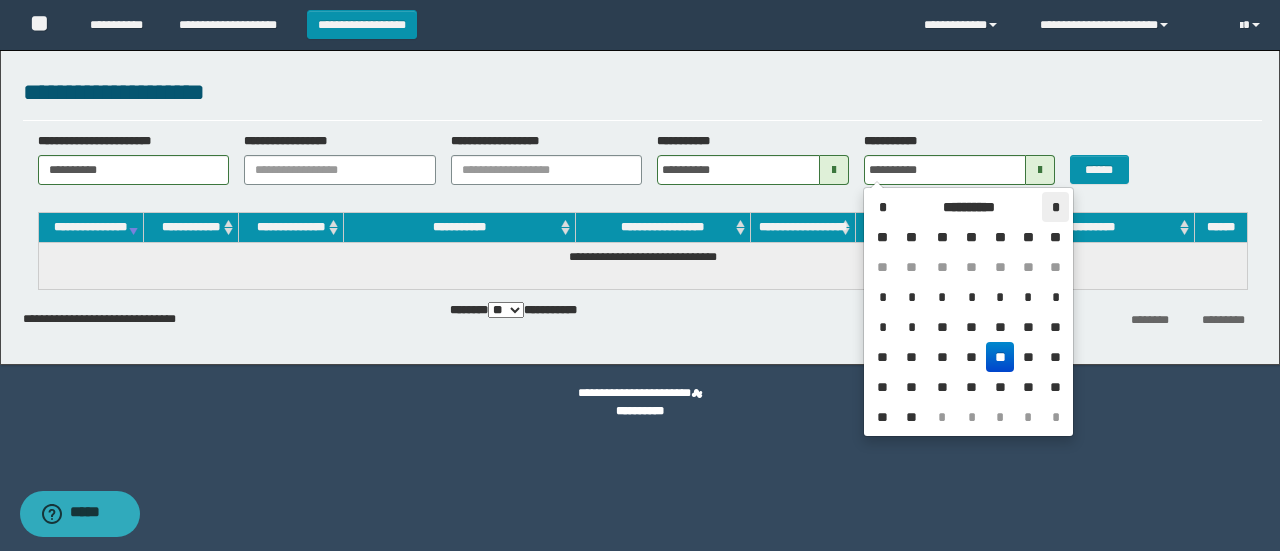 click on "*" at bounding box center (1055, 207) 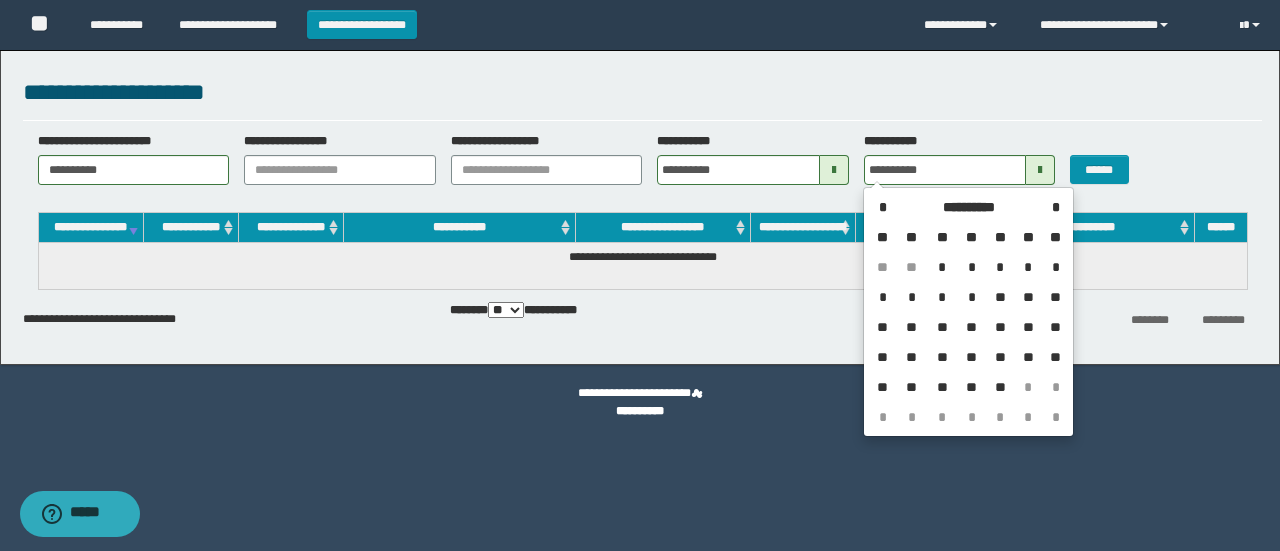 click on "**" at bounding box center (1000, 357) 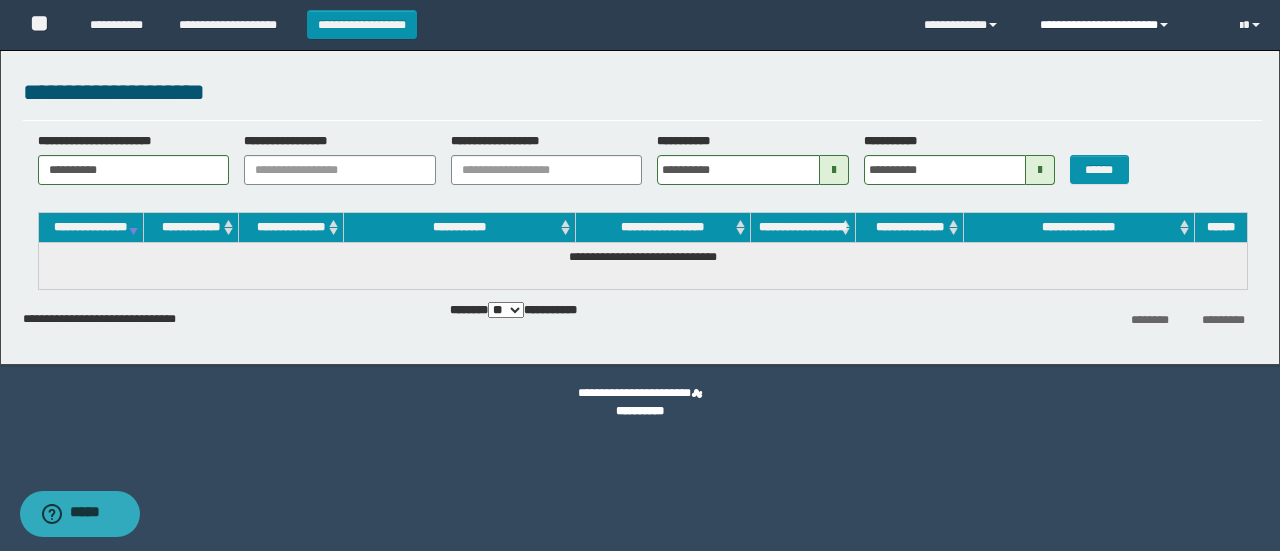 click at bounding box center [1164, 25] 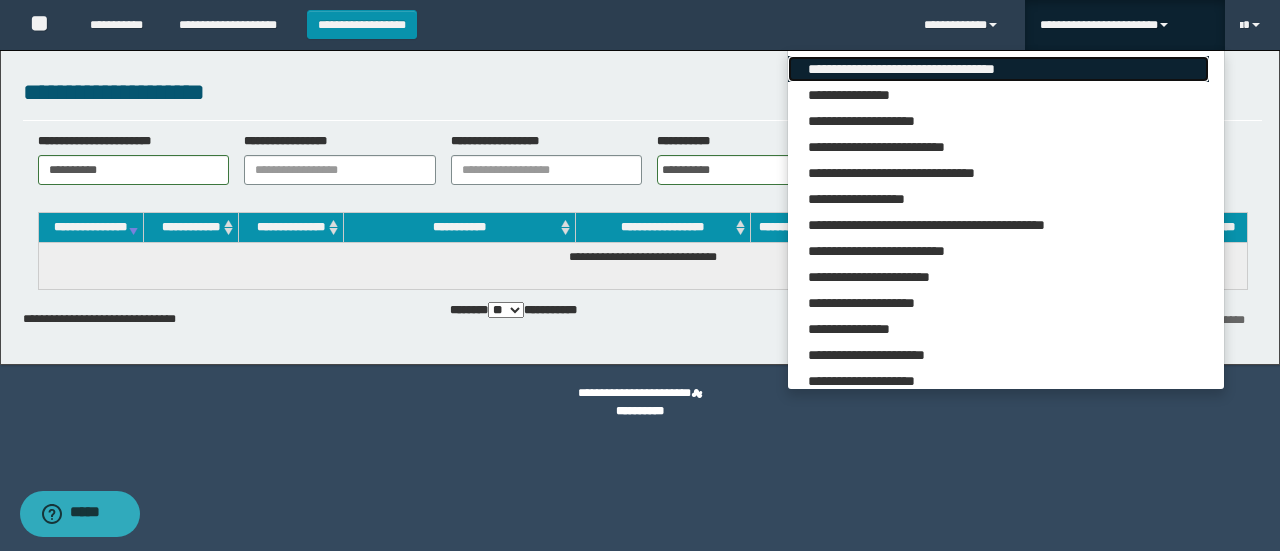 click on "**********" at bounding box center (998, 69) 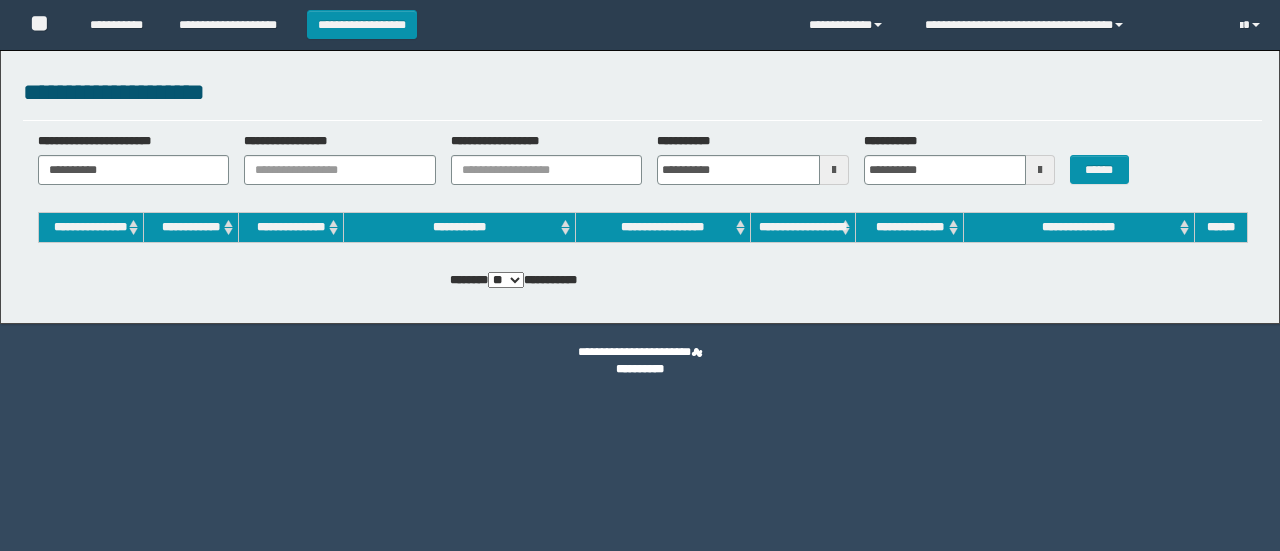 scroll, scrollTop: 0, scrollLeft: 0, axis: both 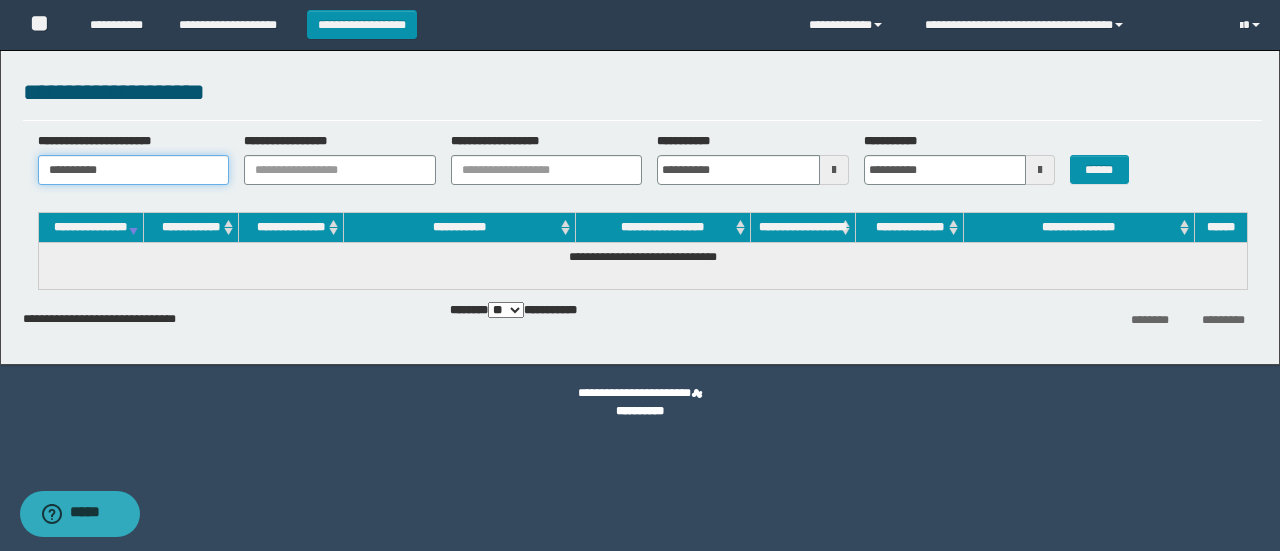 click on "**********" at bounding box center [134, 170] 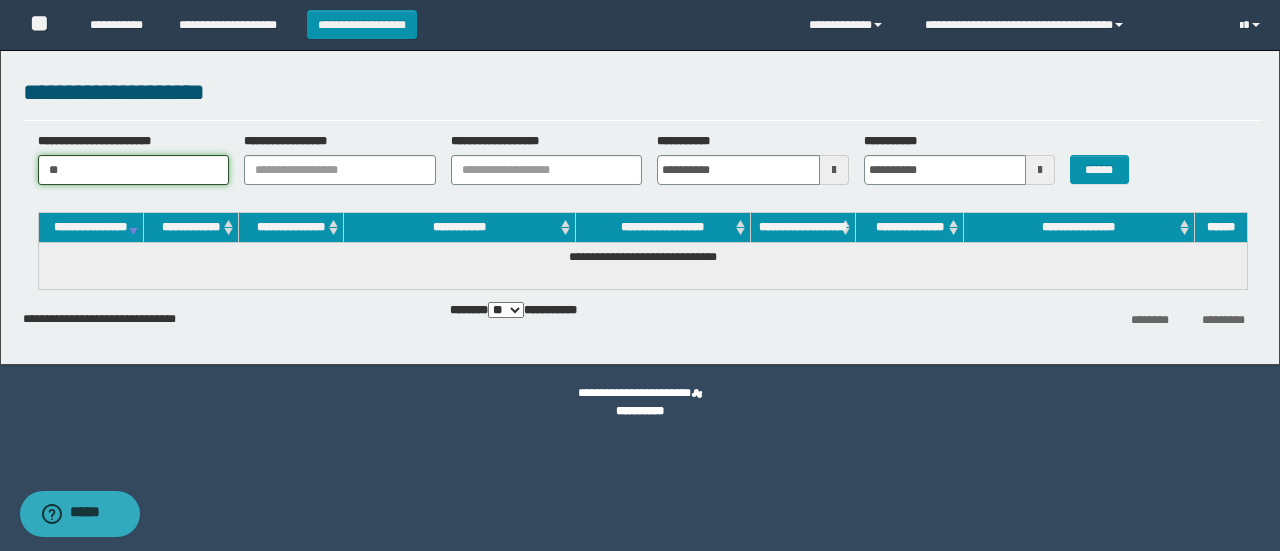 type on "*" 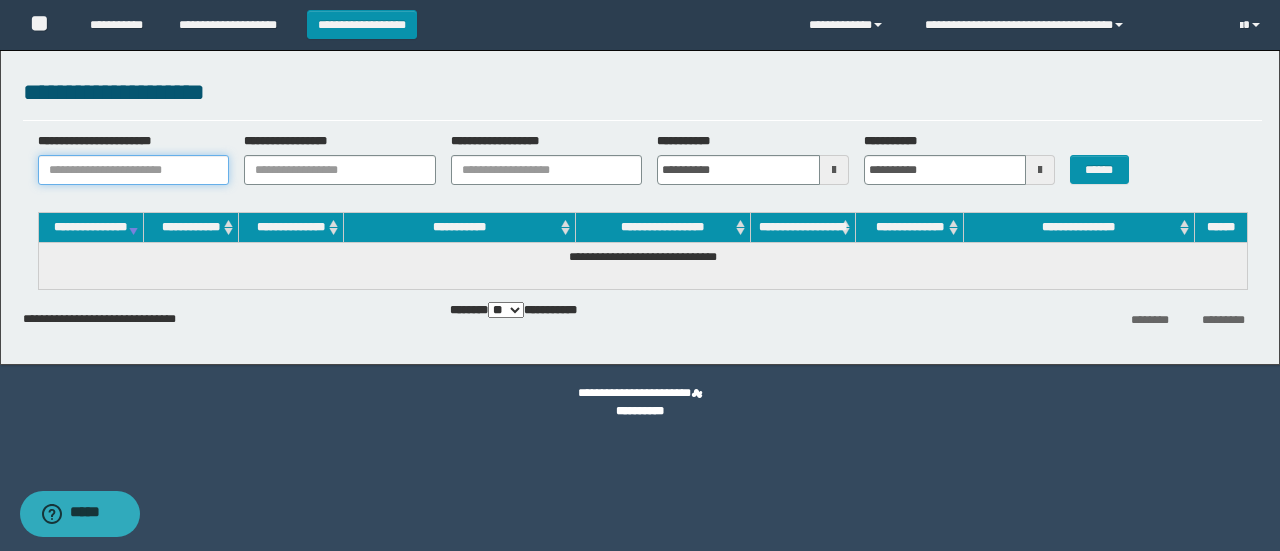 paste on "**********" 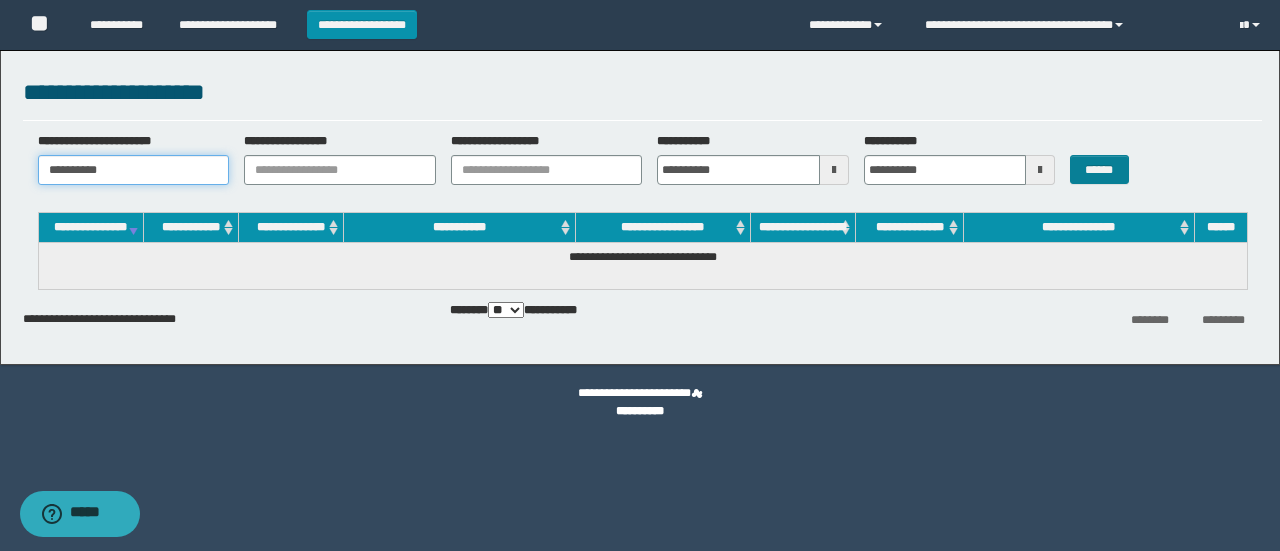 type on "**********" 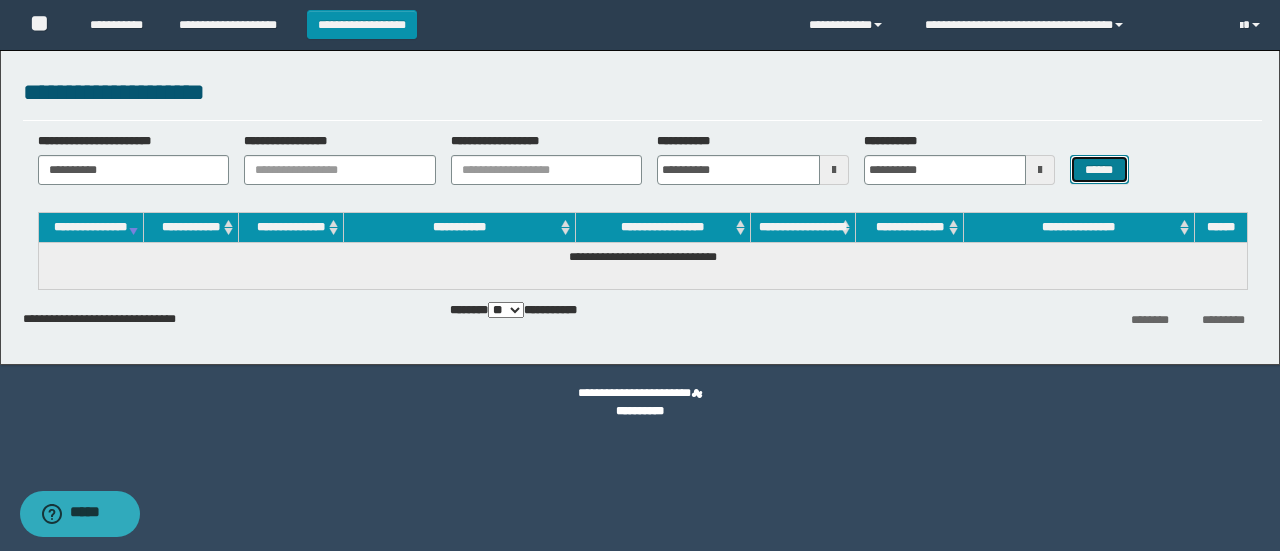 click on "******" at bounding box center (1099, 169) 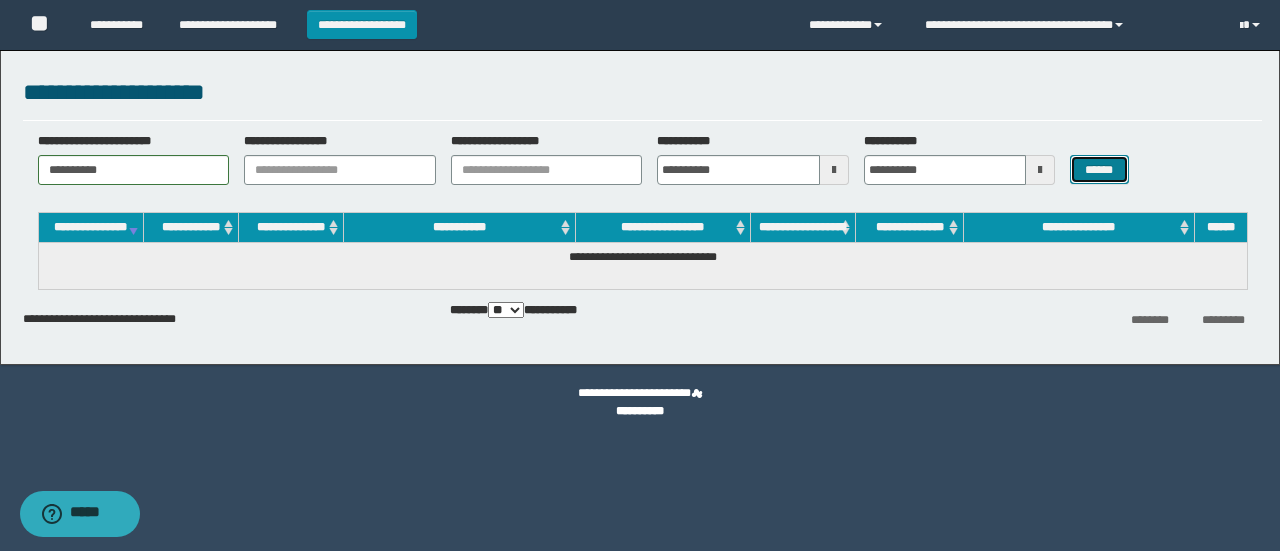 click on "******" at bounding box center (1099, 169) 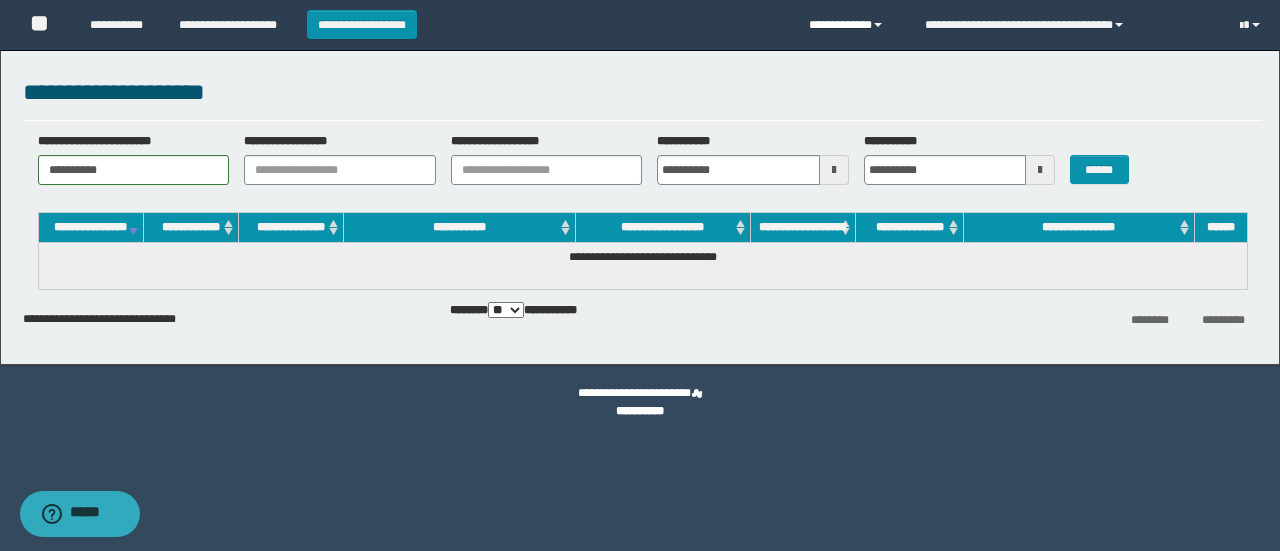 click on "**********" at bounding box center [851, 25] 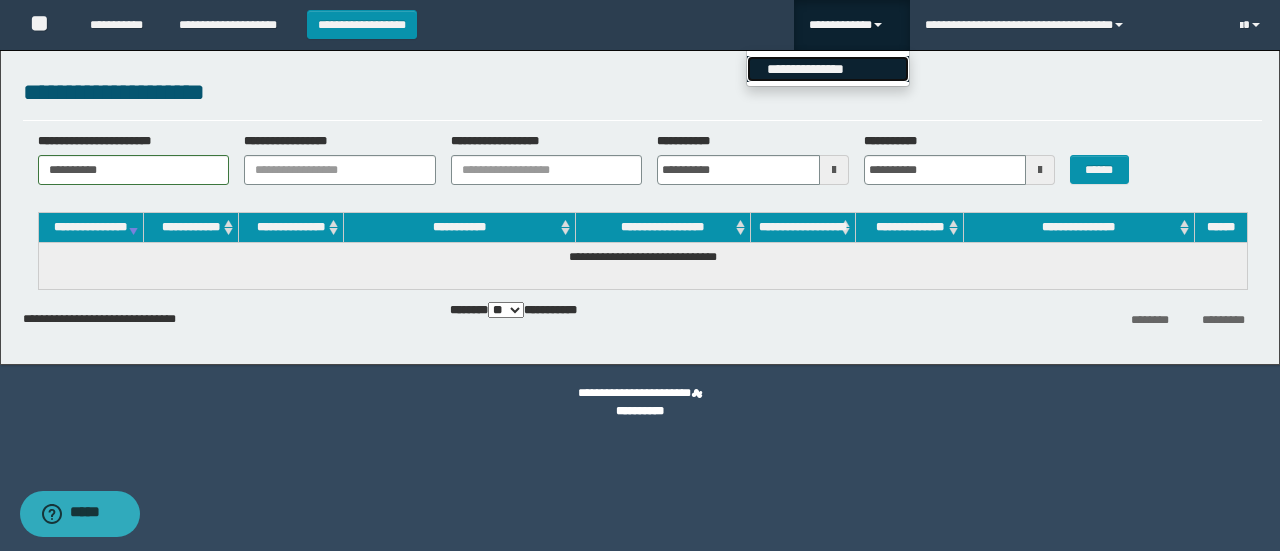 click on "**********" at bounding box center [828, 69] 